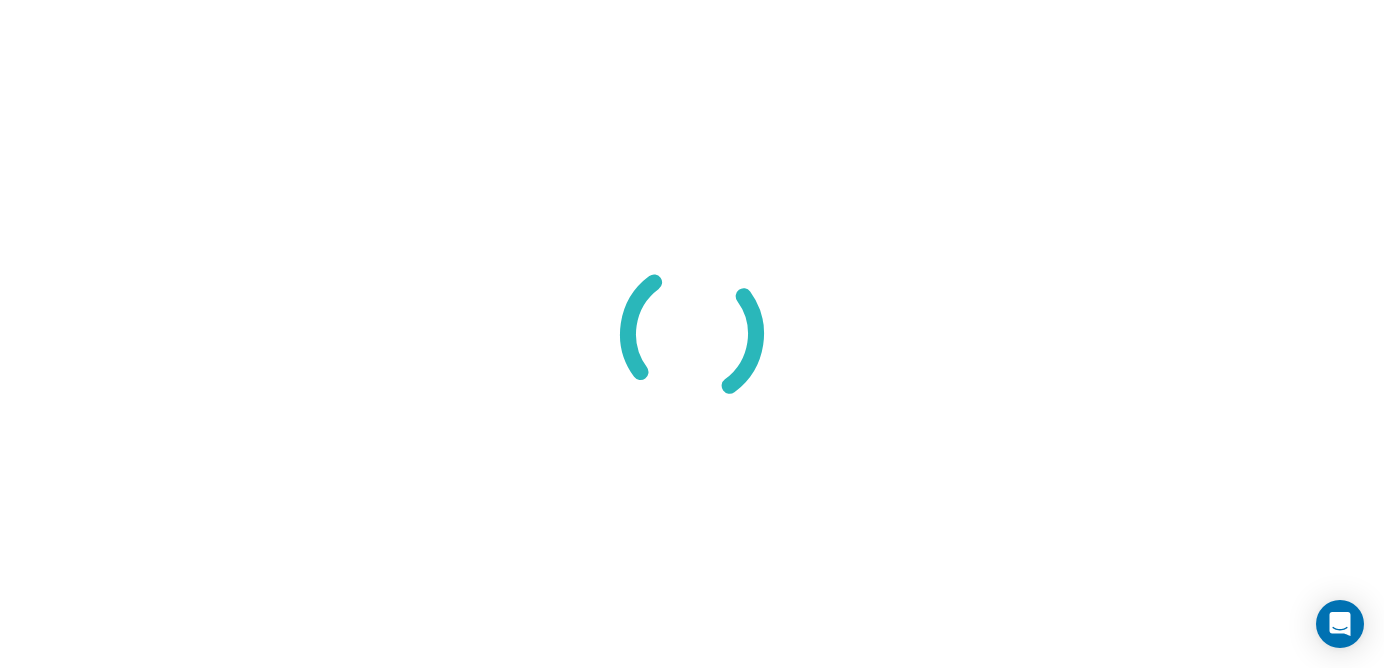 scroll, scrollTop: 0, scrollLeft: 0, axis: both 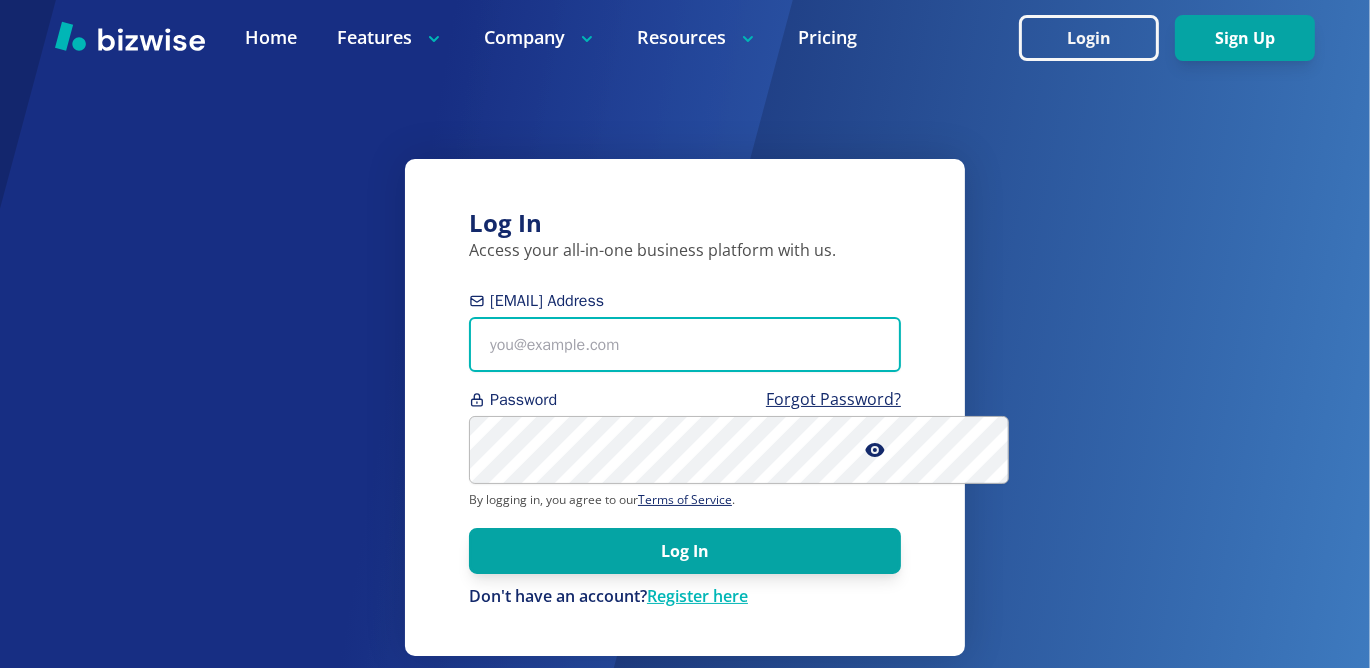 click on "[EMAIL] Address" at bounding box center (685, 344) 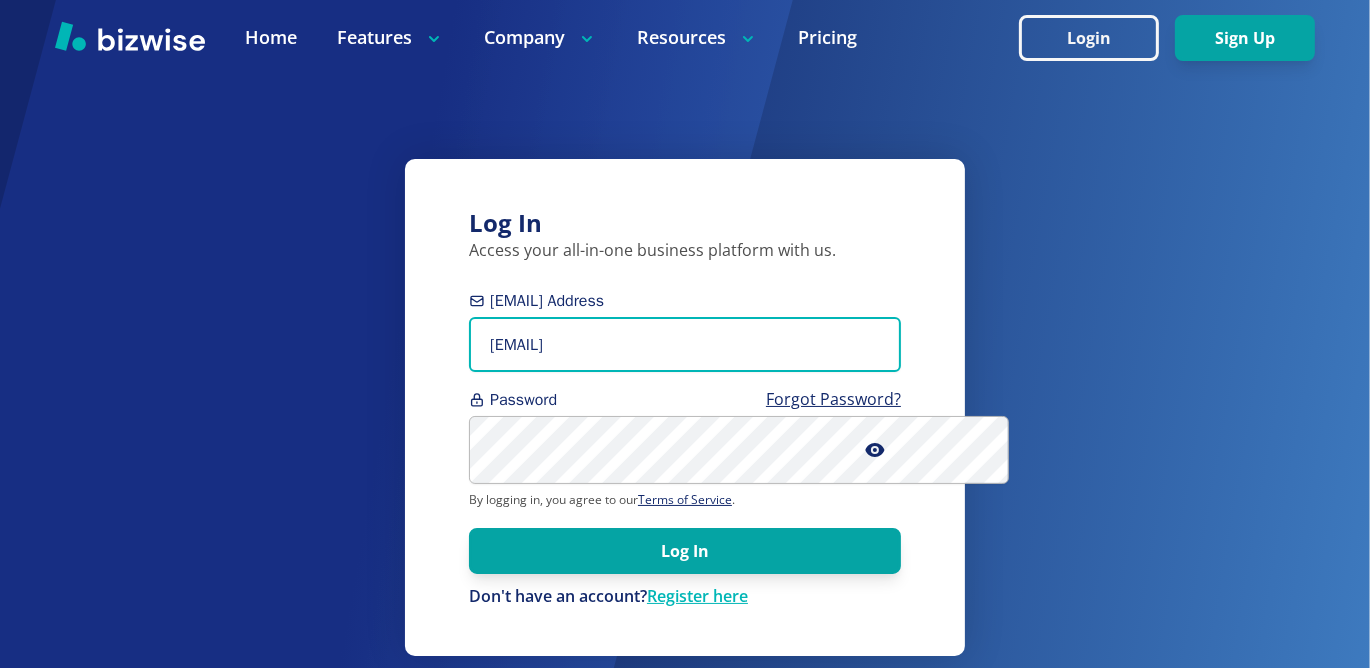 type on "[EMAIL]" 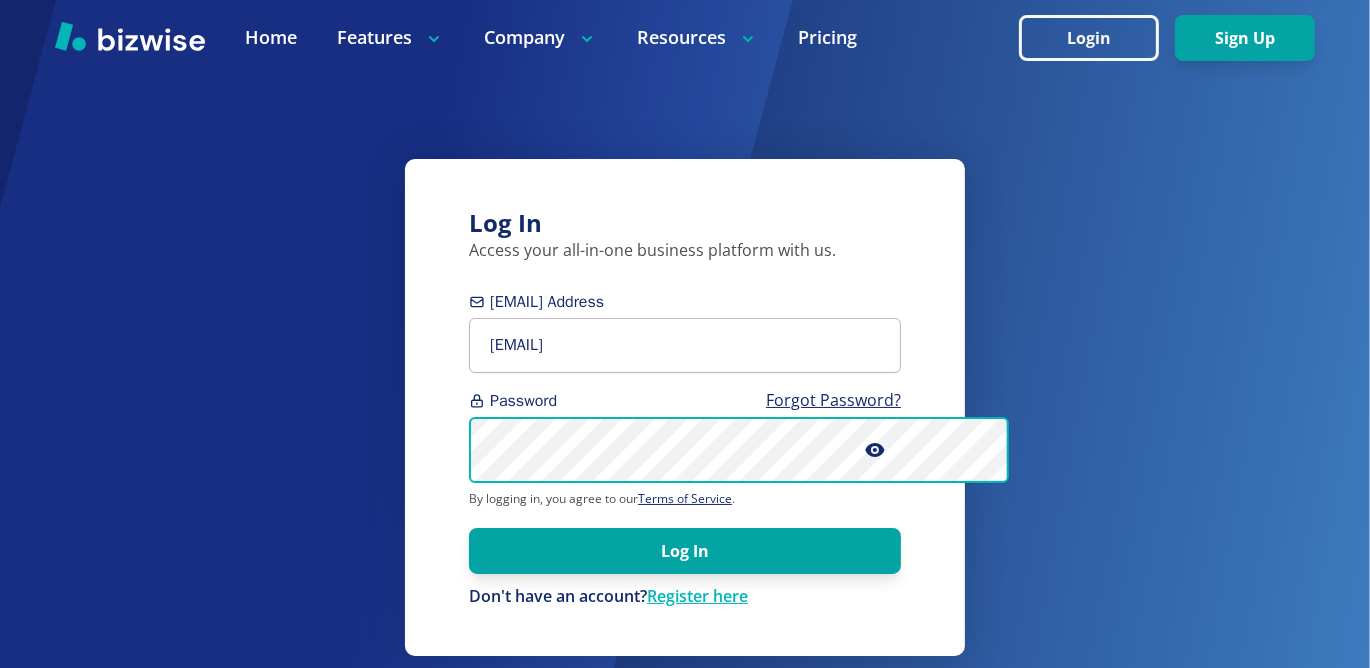 click on "Log In" at bounding box center [685, 551] 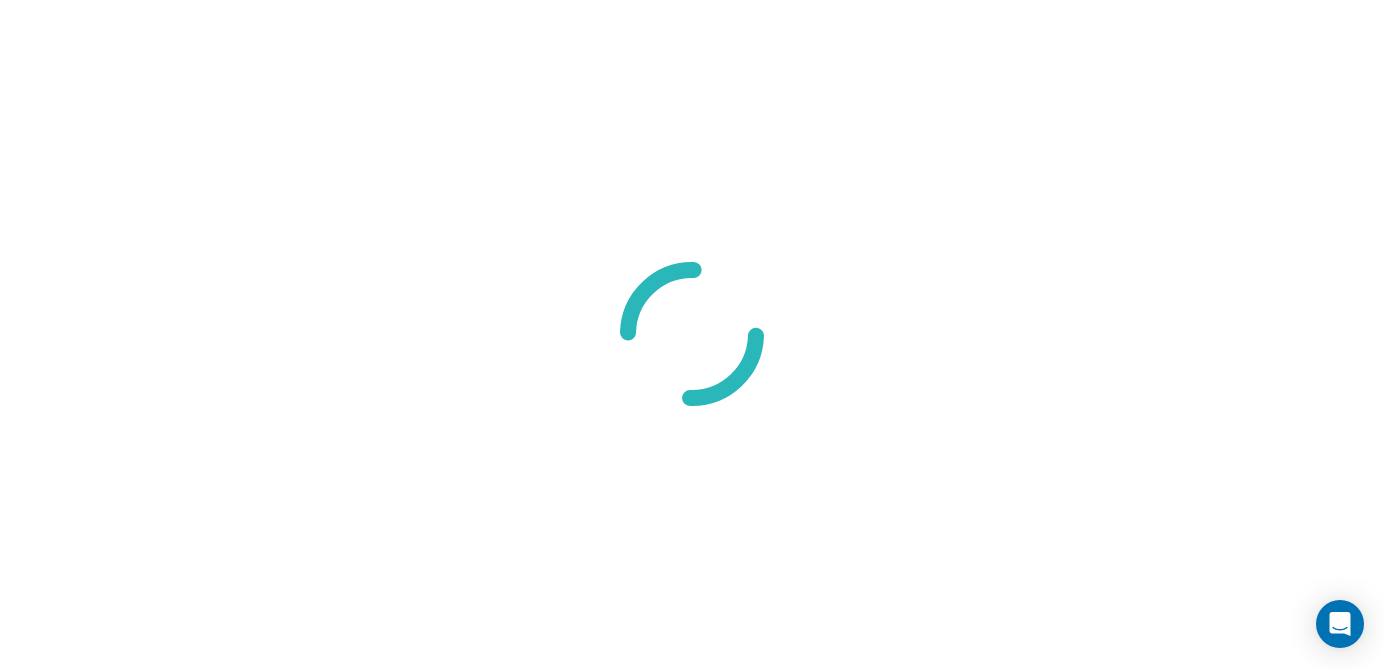 scroll, scrollTop: 0, scrollLeft: 0, axis: both 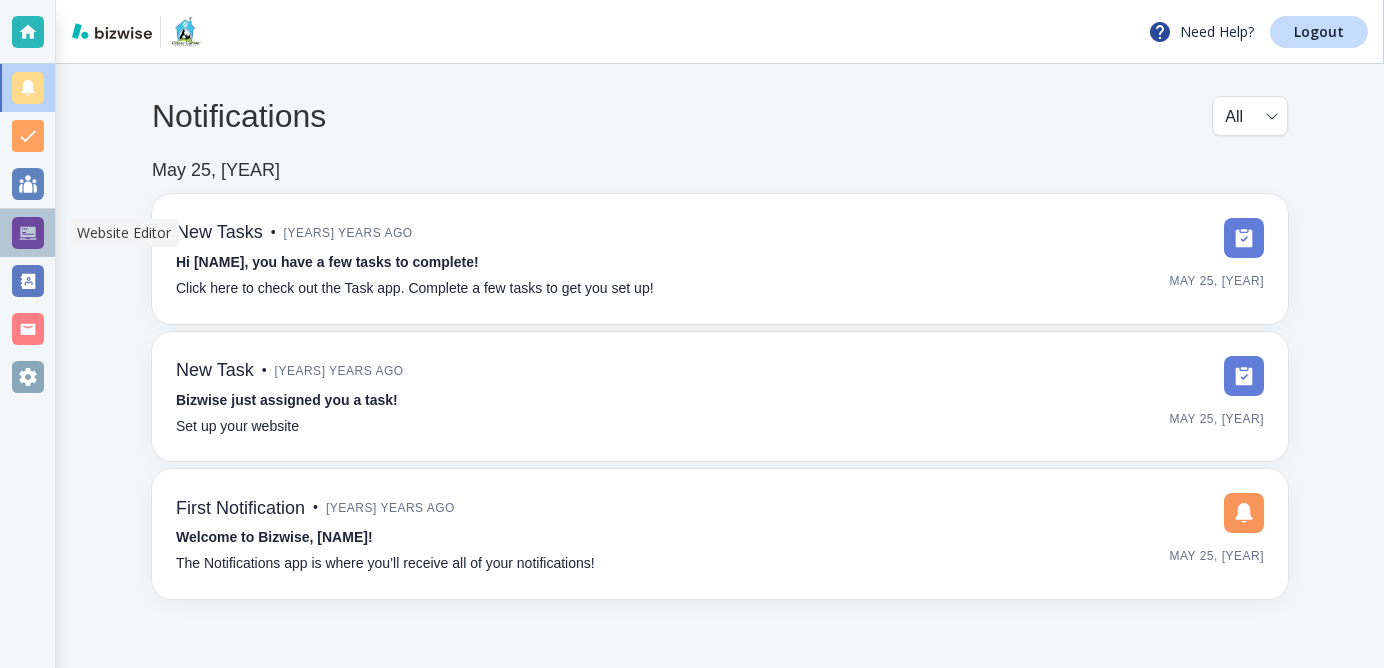 click at bounding box center (28, 233) 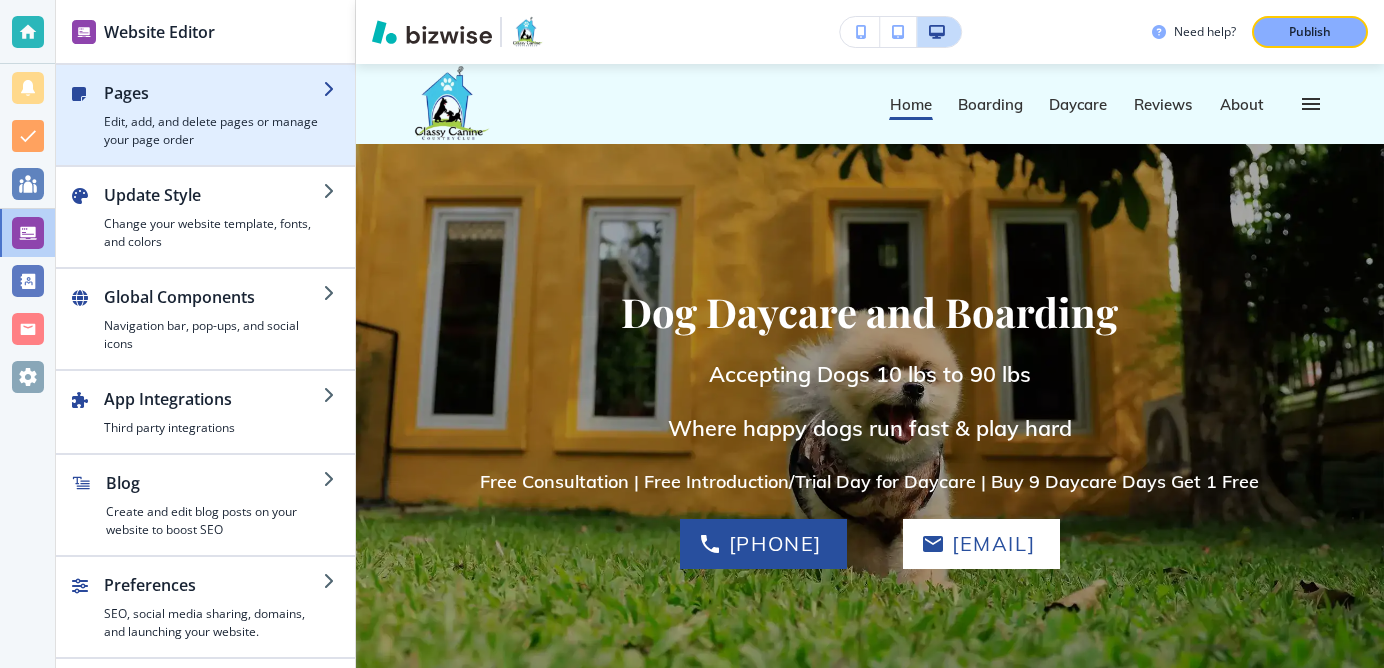 click at bounding box center [331, 89] 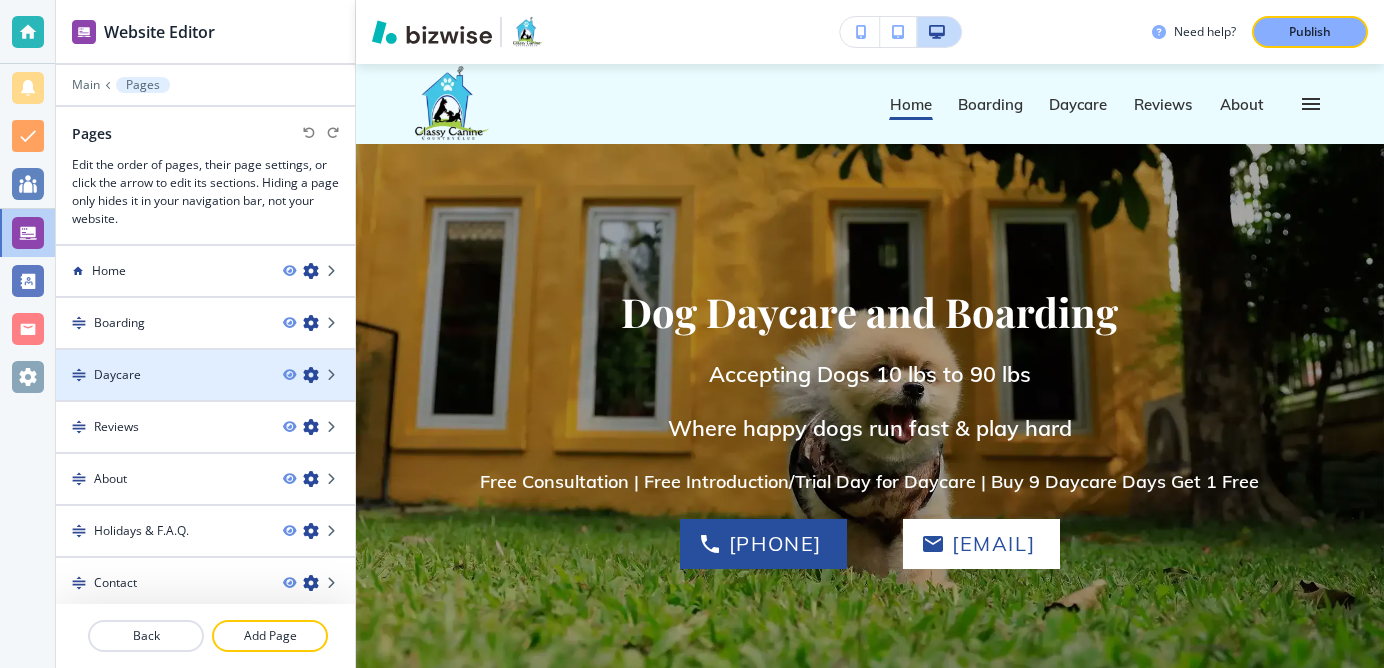 click at bounding box center (319, 375) 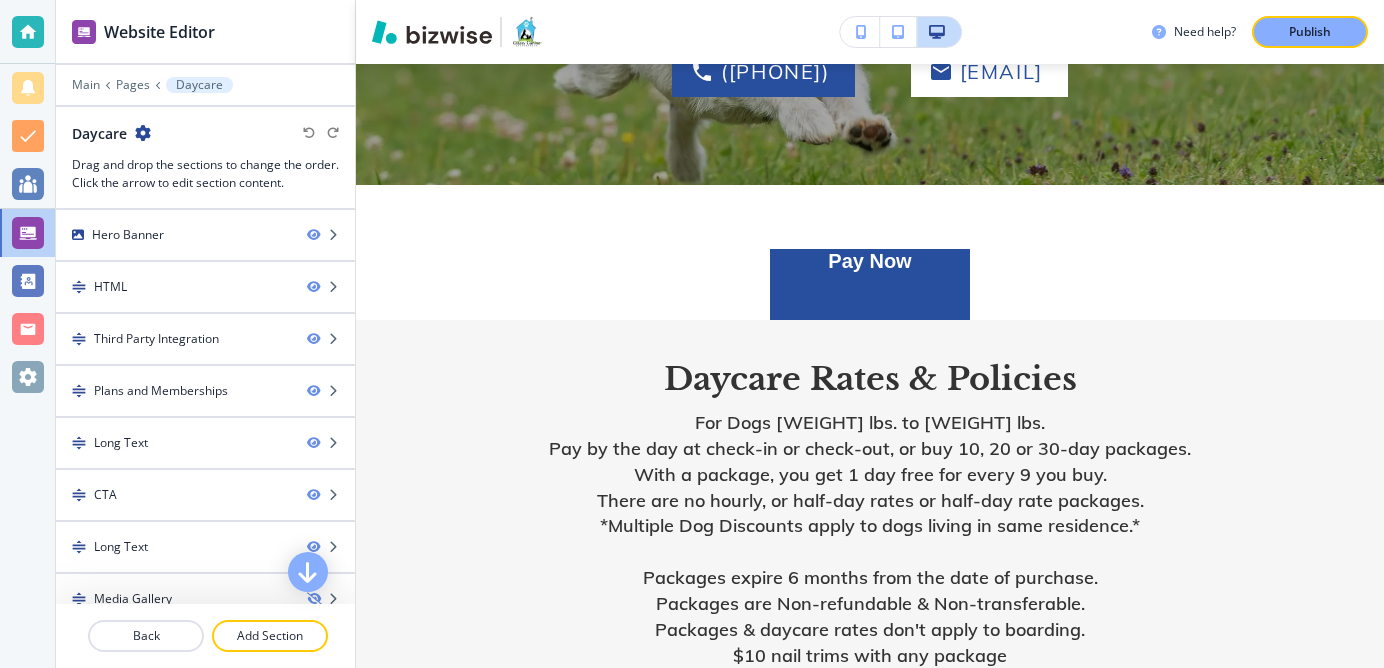 scroll, scrollTop: 554, scrollLeft: 0, axis: vertical 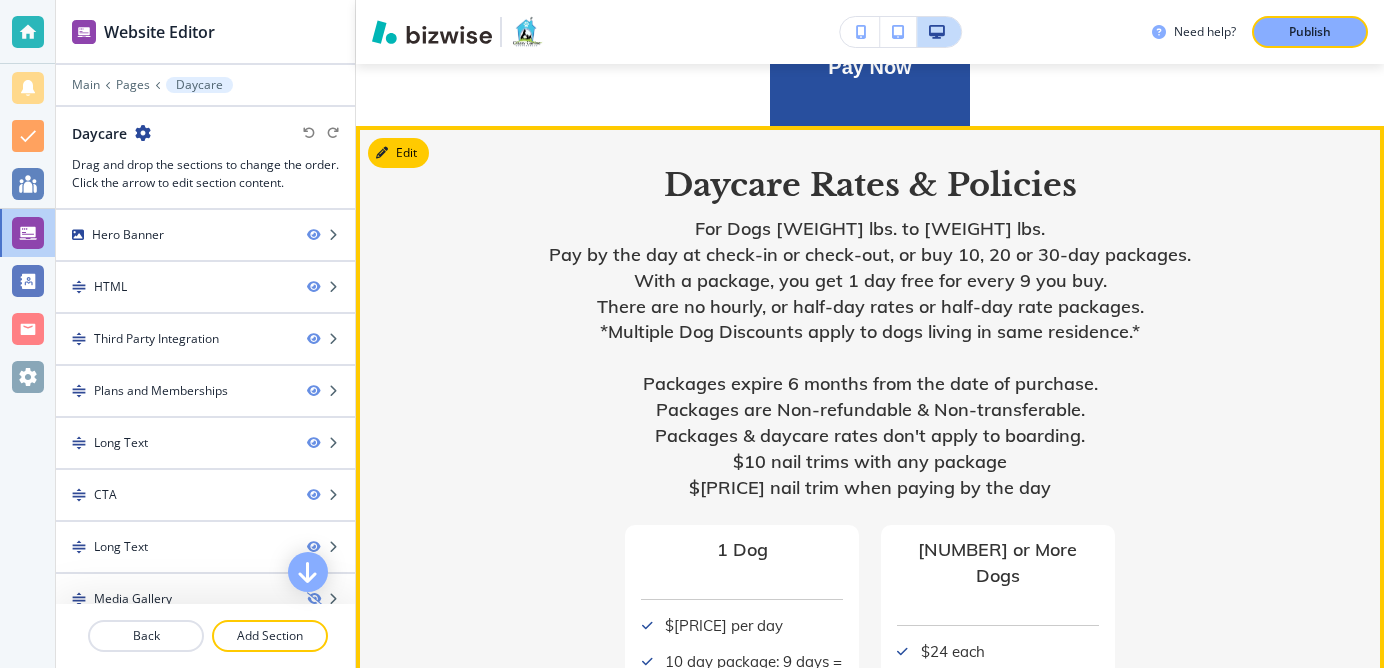 drag, startPoint x: 1369, startPoint y: 163, endPoint x: 1368, endPoint y: 183, distance: 20.024984 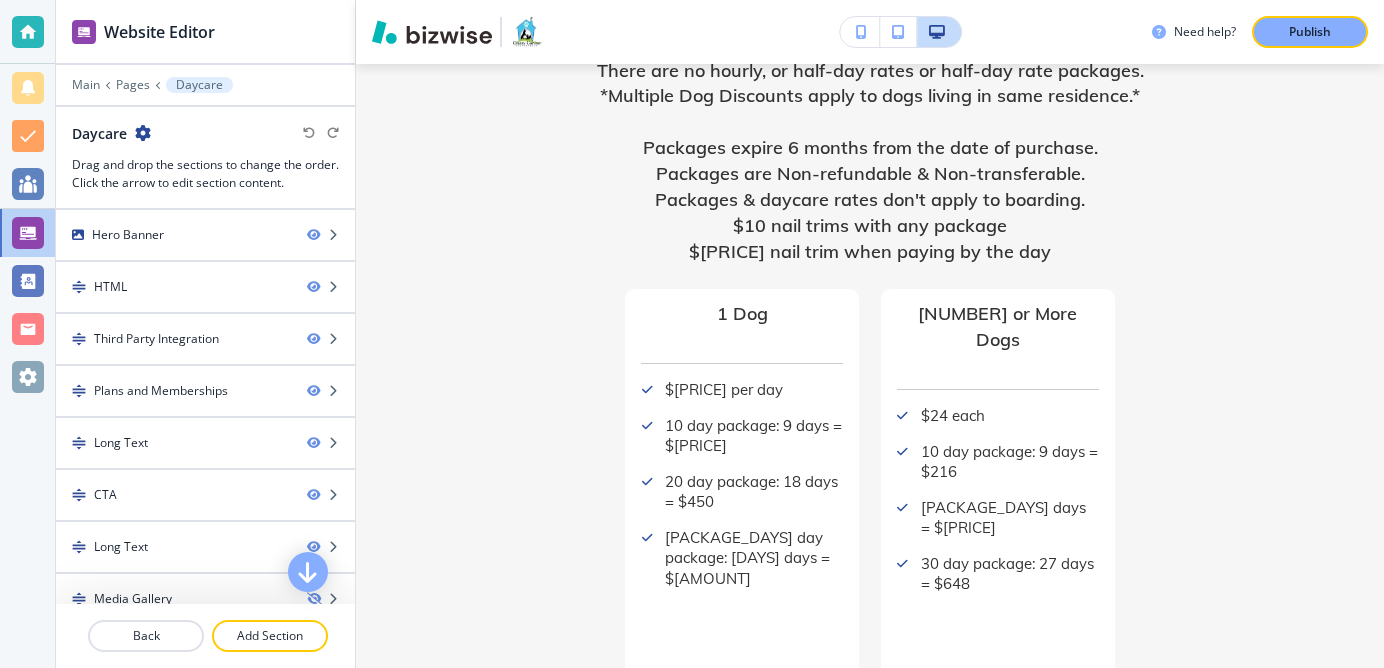 scroll, scrollTop: 845, scrollLeft: 0, axis: vertical 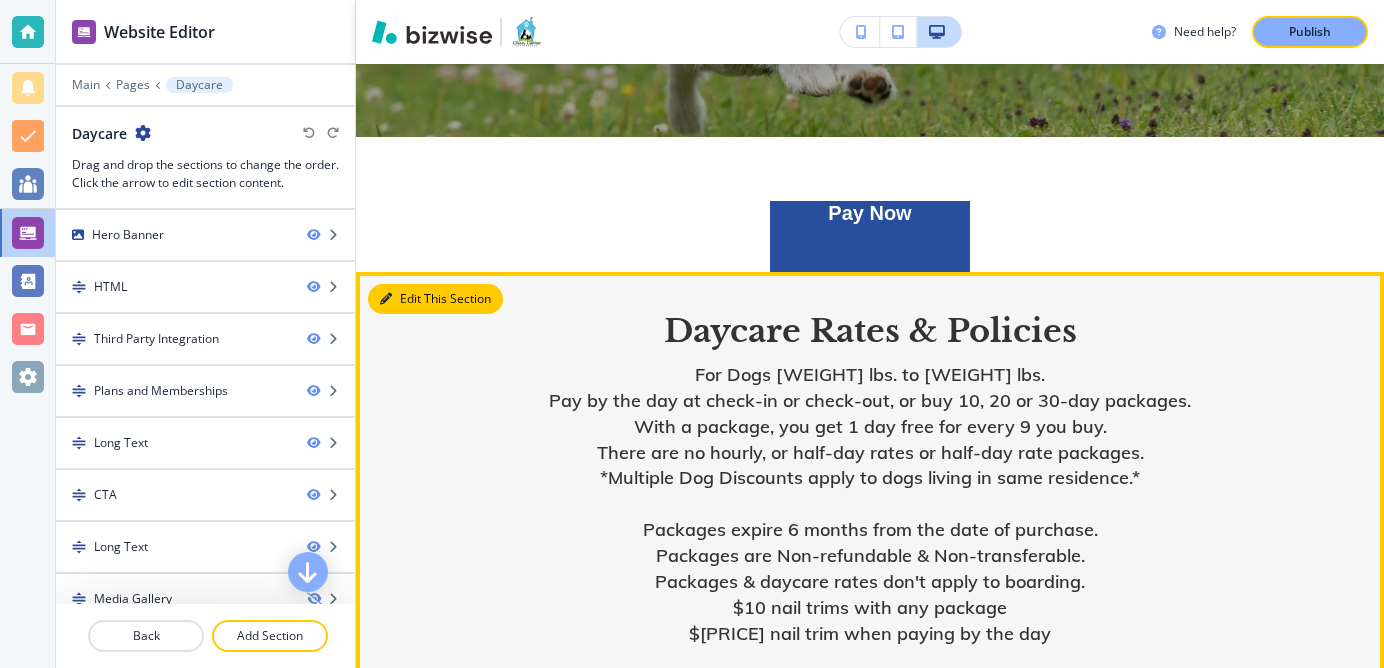 click on "Edit This Section" at bounding box center (435, 299) 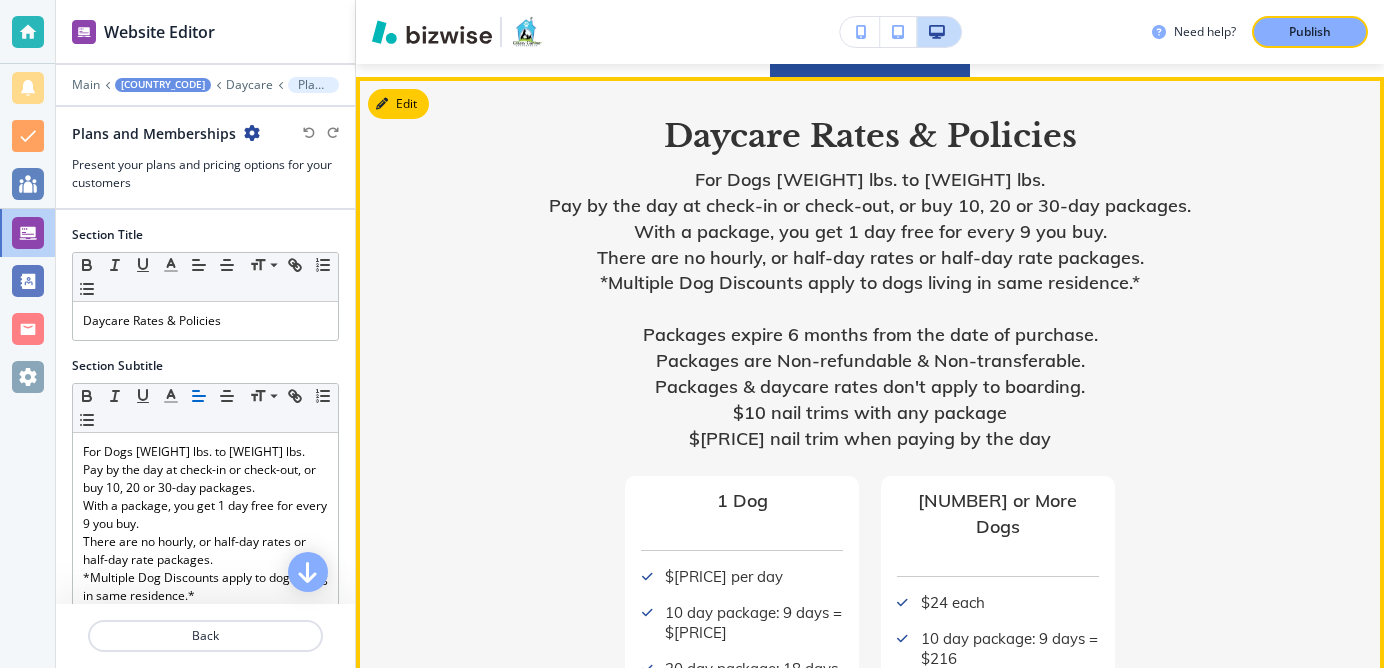 scroll, scrollTop: 616, scrollLeft: 0, axis: vertical 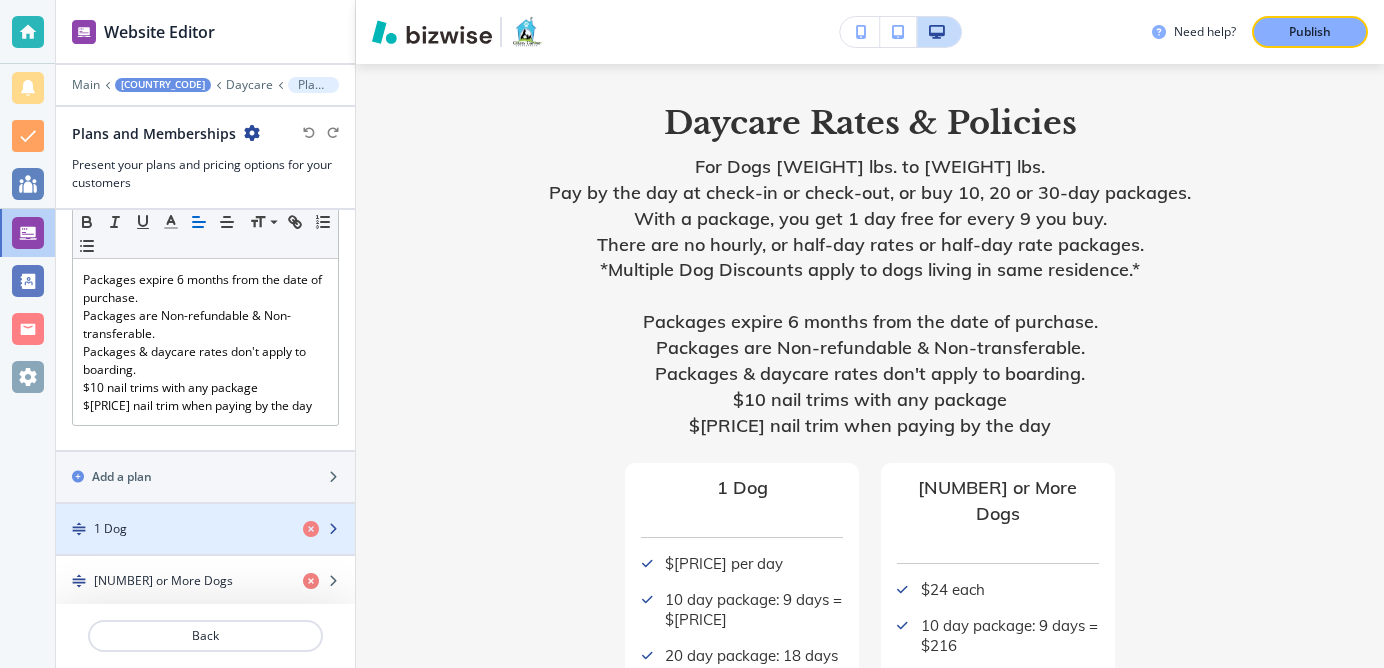 click at bounding box center (205, 512) 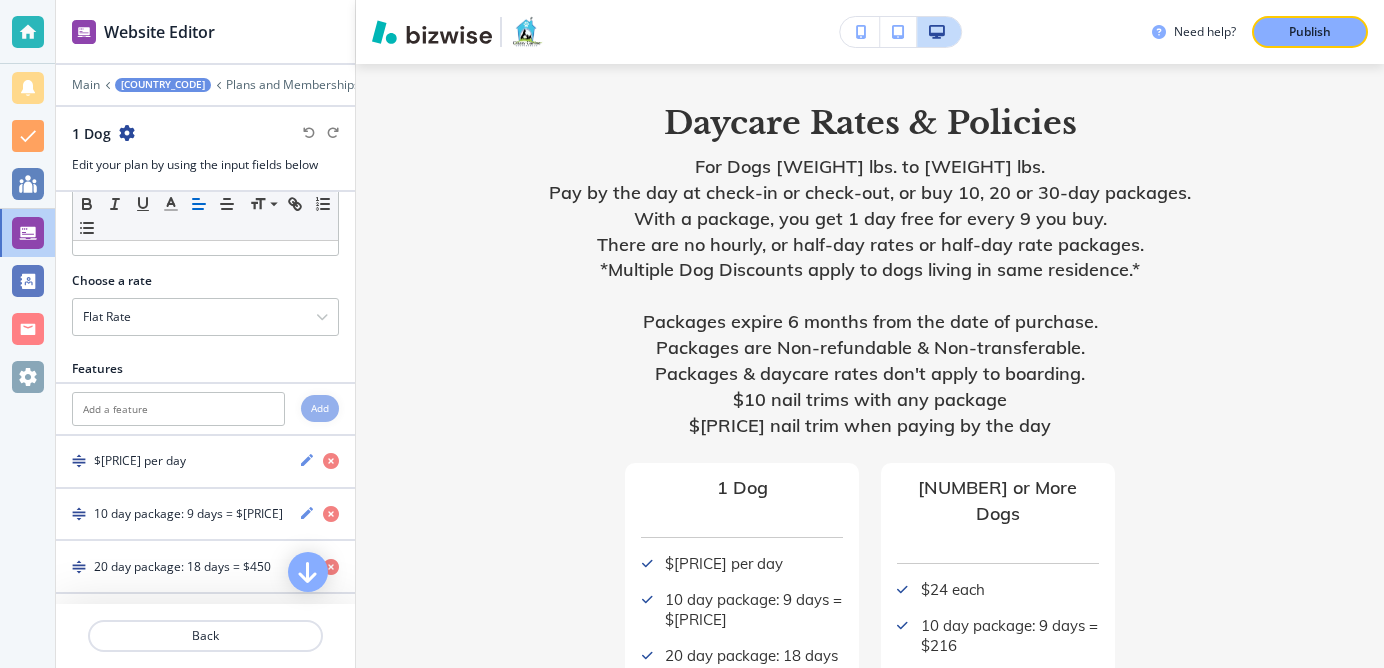 scroll, scrollTop: 219, scrollLeft: 0, axis: vertical 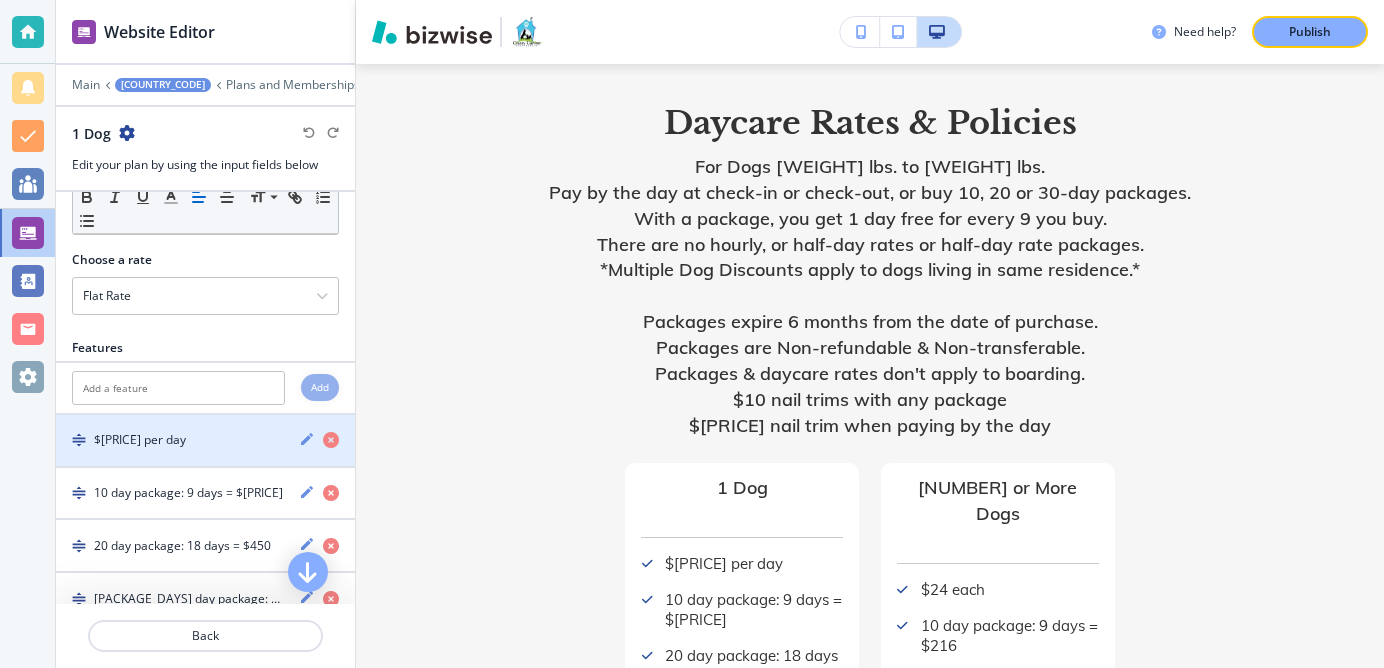 click on "$[PRICE] per day" at bounding box center (205, 440) 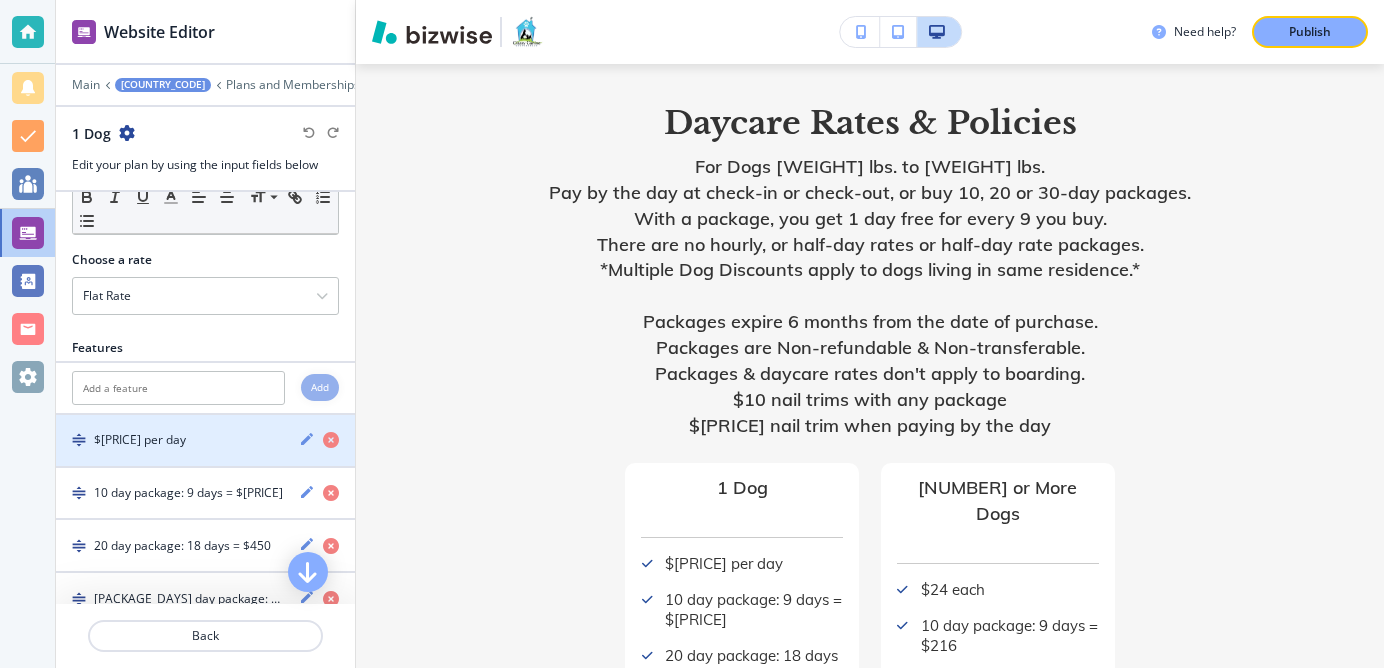 click on "$[PRICE] per day" at bounding box center [205, 440] 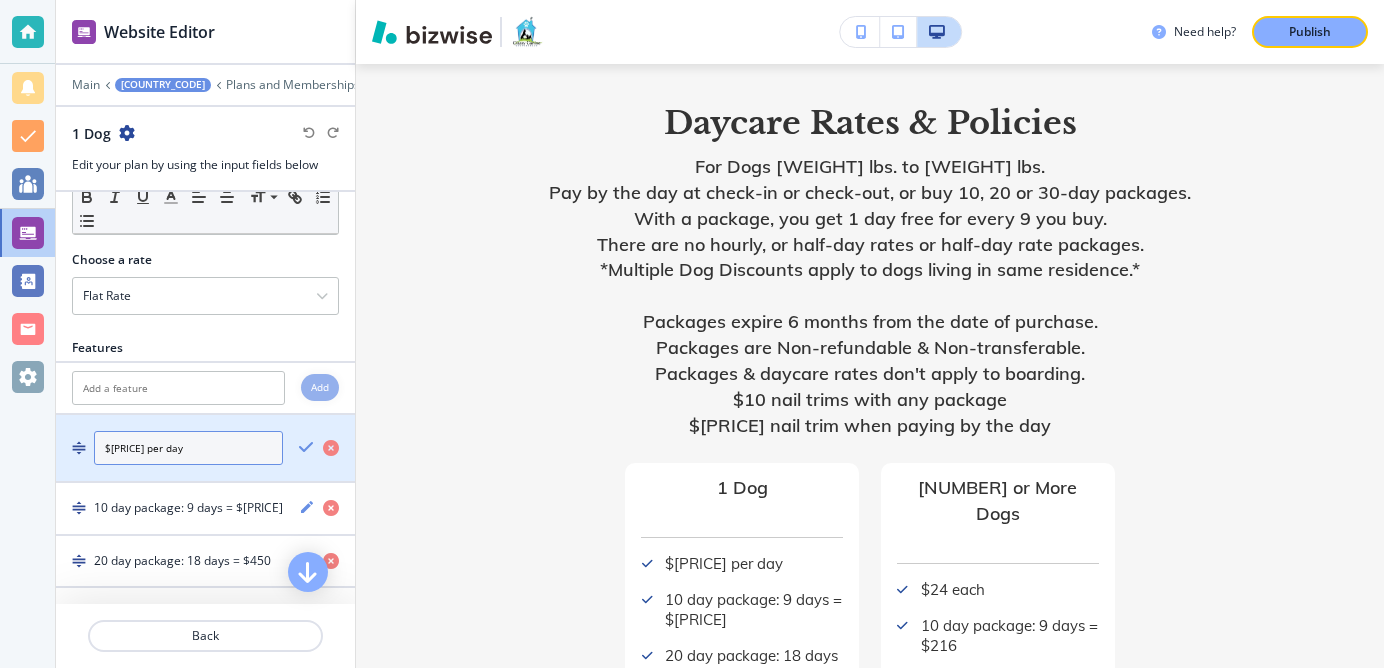 click on "$[PRICE] per day" at bounding box center (188, 448) 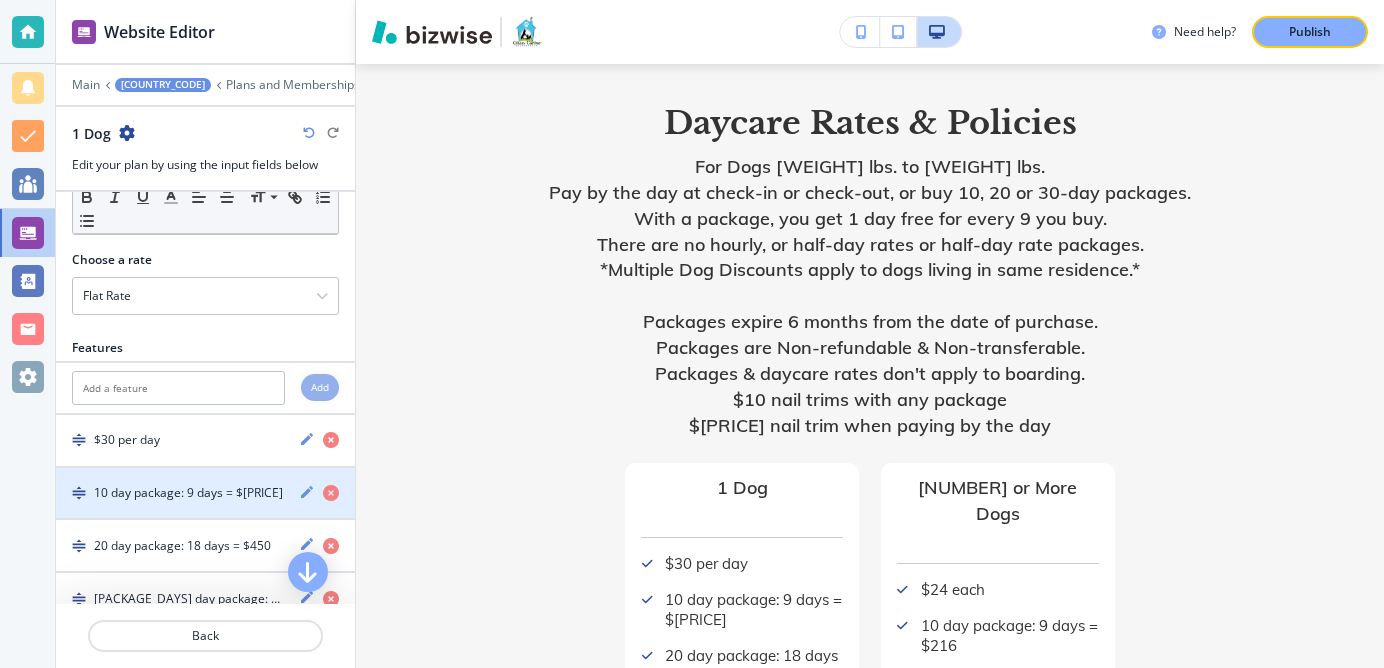 click at bounding box center [307, 492] 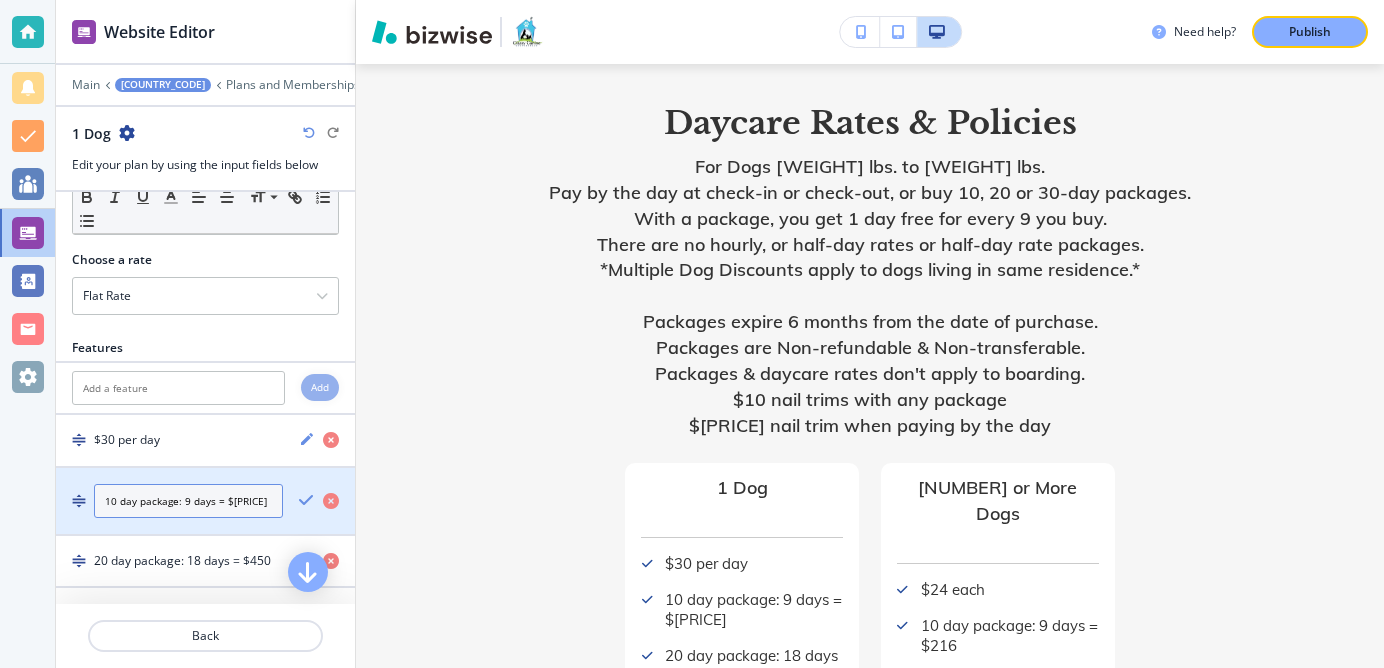 click on "10 day package: 9 days = $[PRICE]" at bounding box center [188, 501] 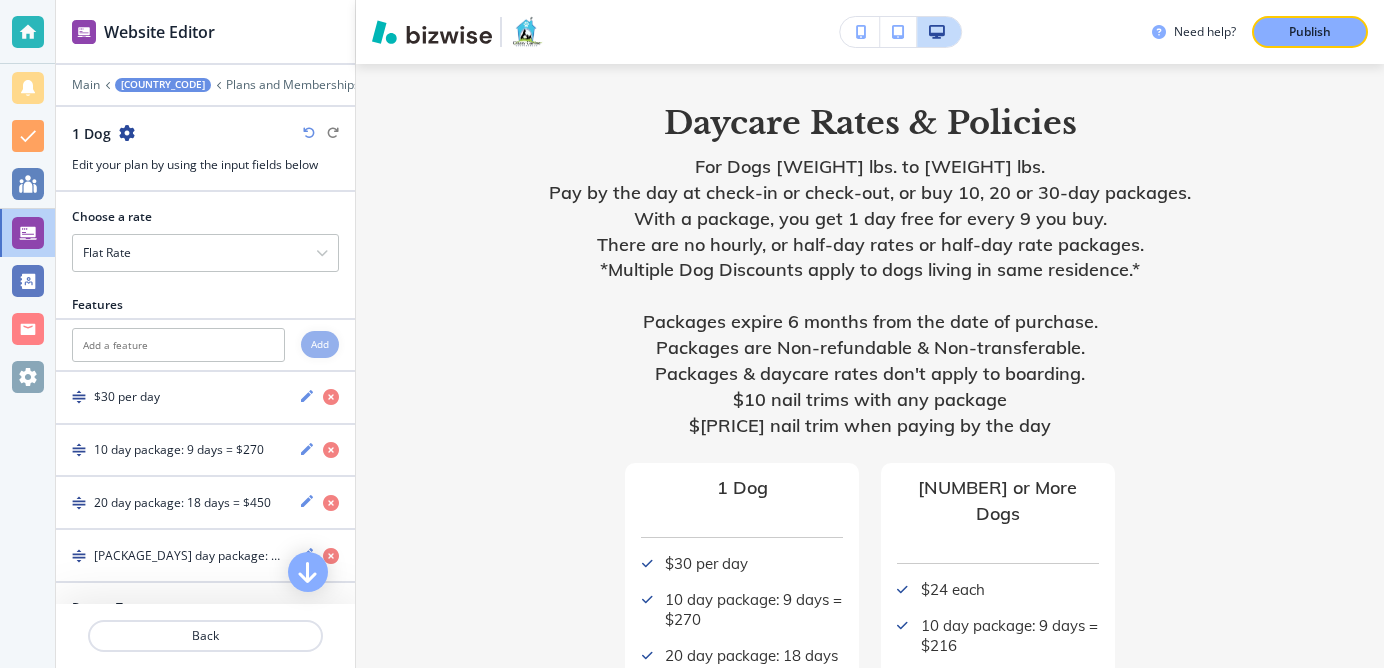 scroll, scrollTop: 276, scrollLeft: 0, axis: vertical 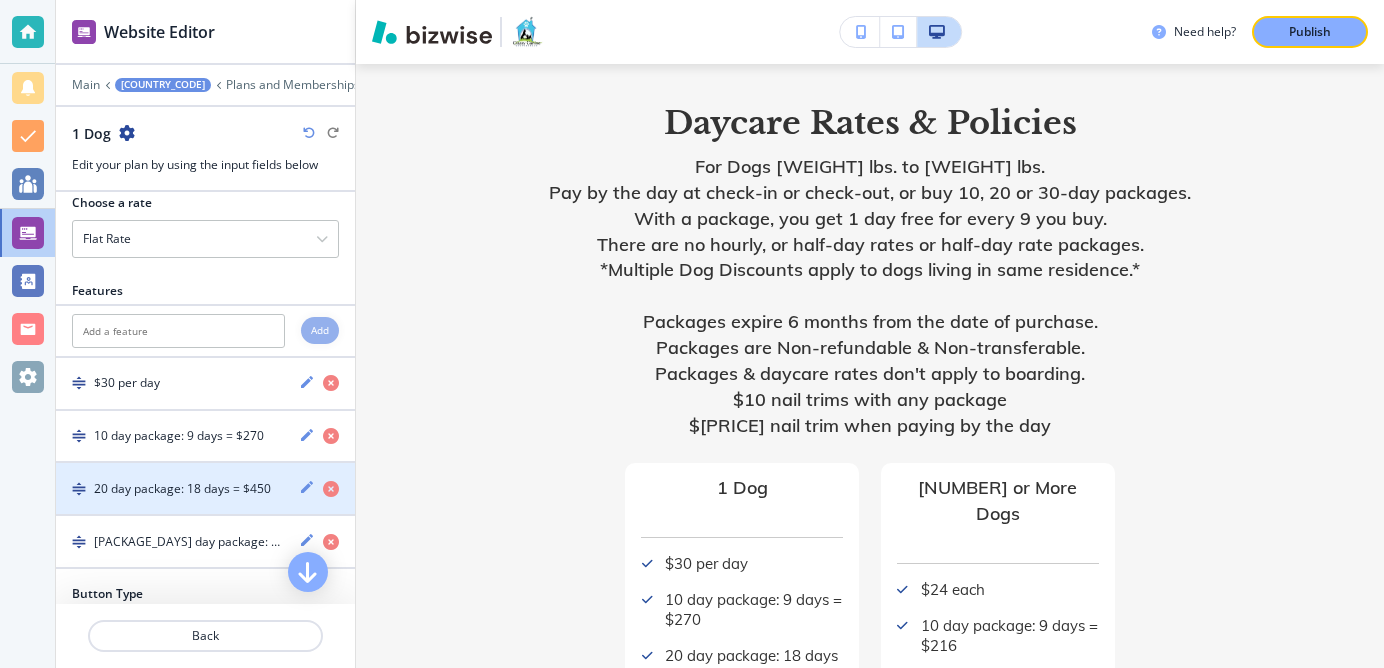 click at bounding box center [307, 487] 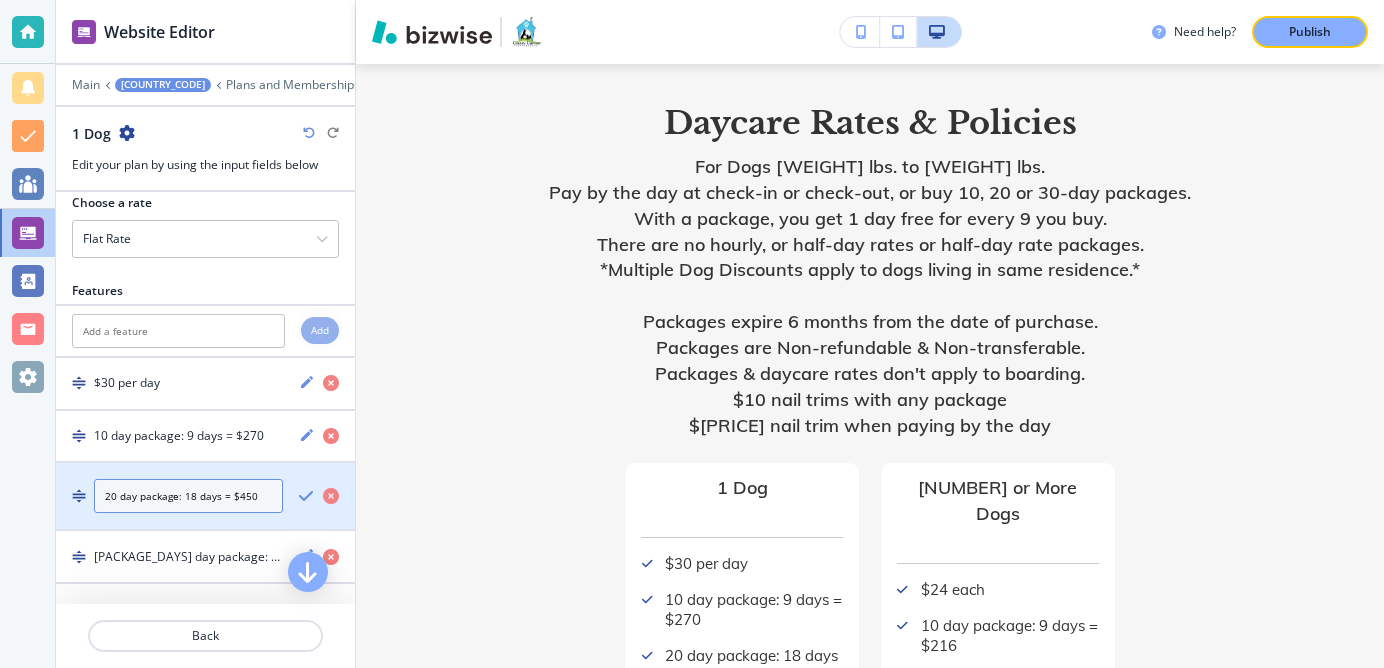 click on "20 day package: 18 days = $450" at bounding box center [188, 496] 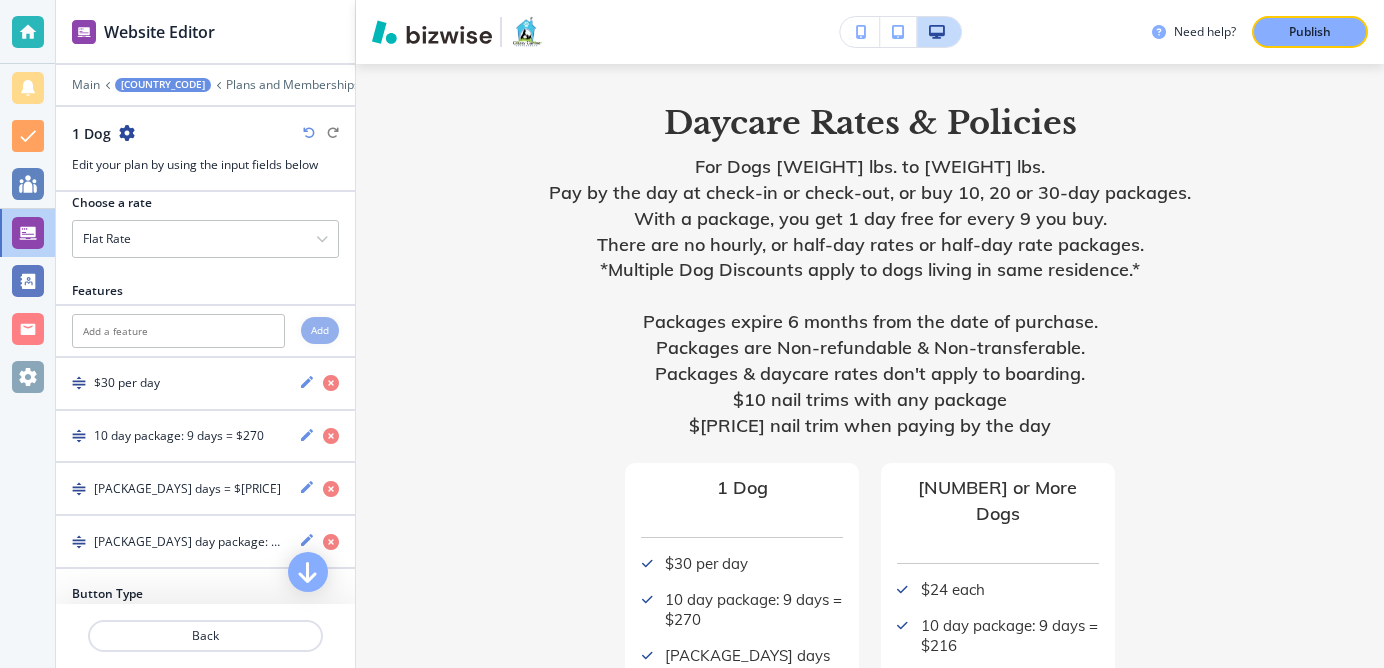 click at bounding box center [205, 524] 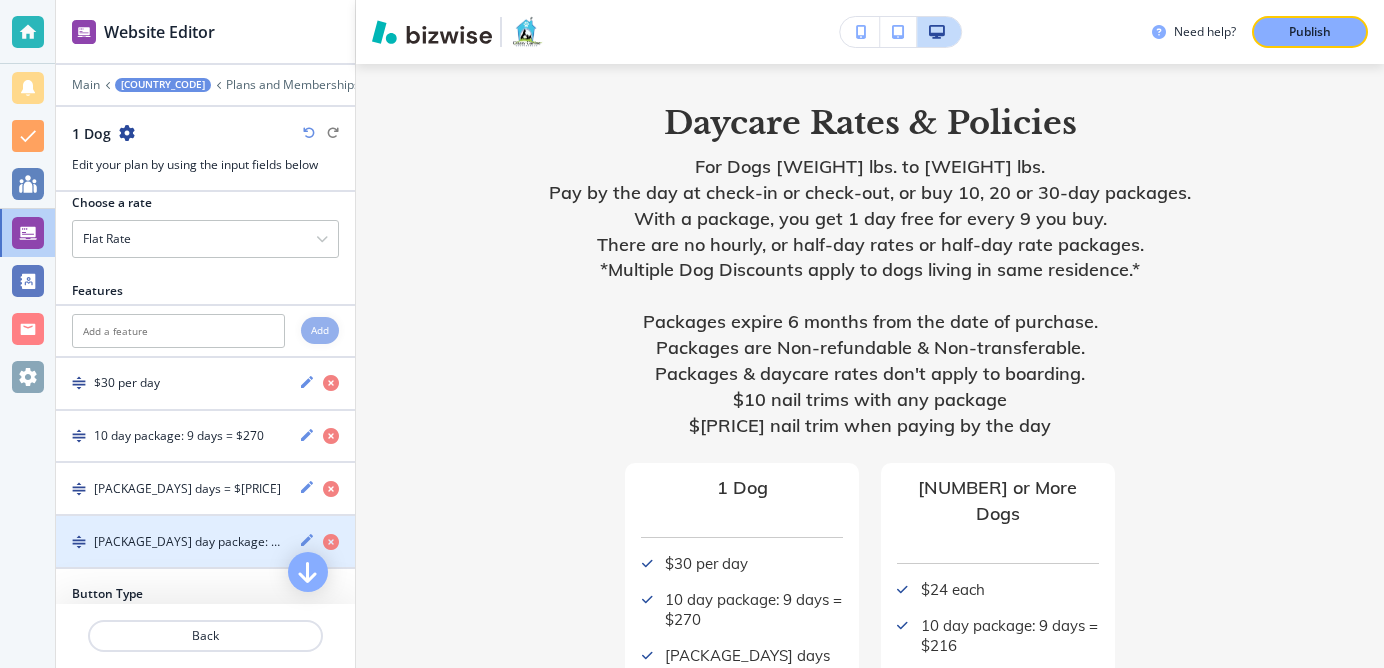 click at bounding box center [307, 540] 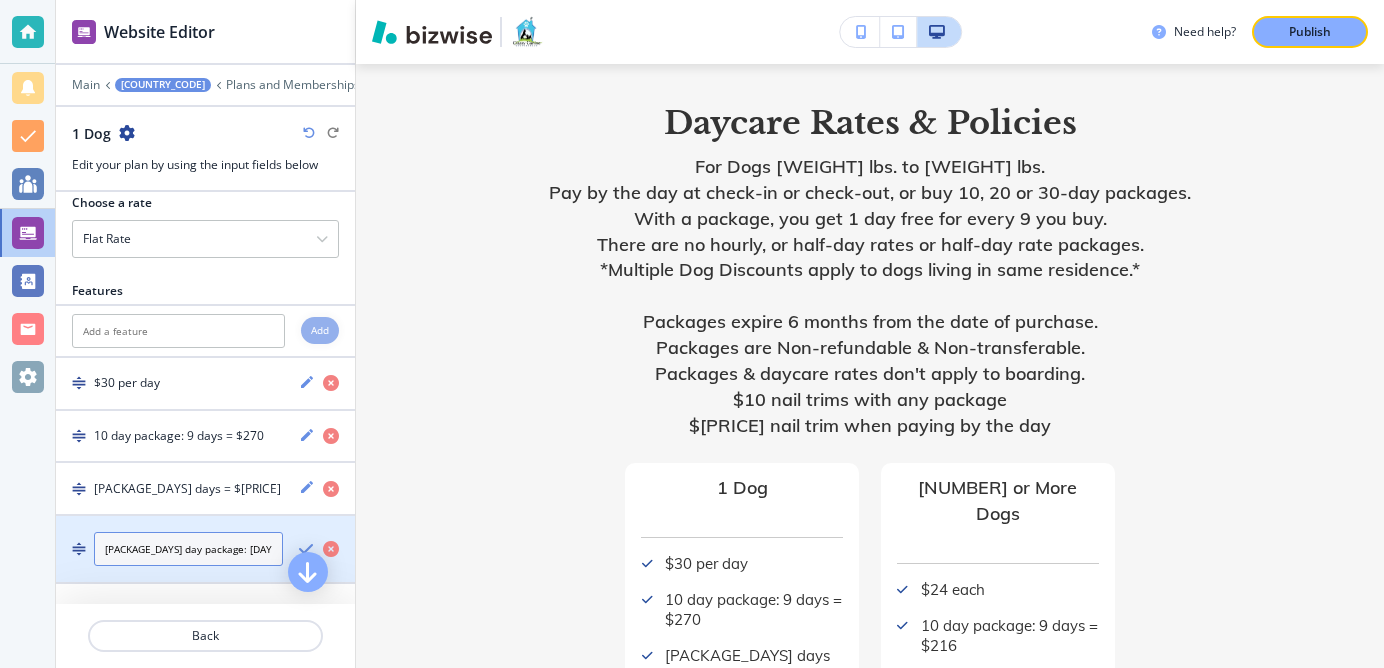 click on "[PACKAGE_DAYS] day package: [DAYS] days = $[AMOUNT]" at bounding box center (188, 549) 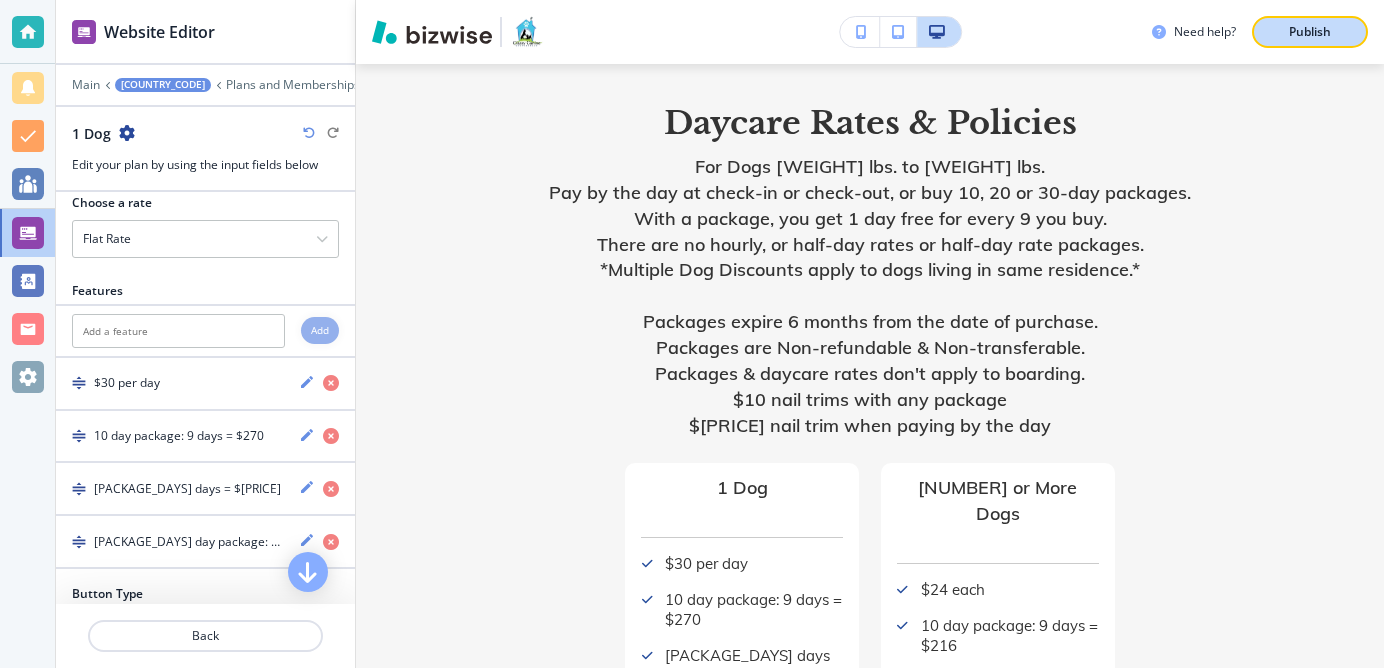 click on "Publish" at bounding box center [1310, 32] 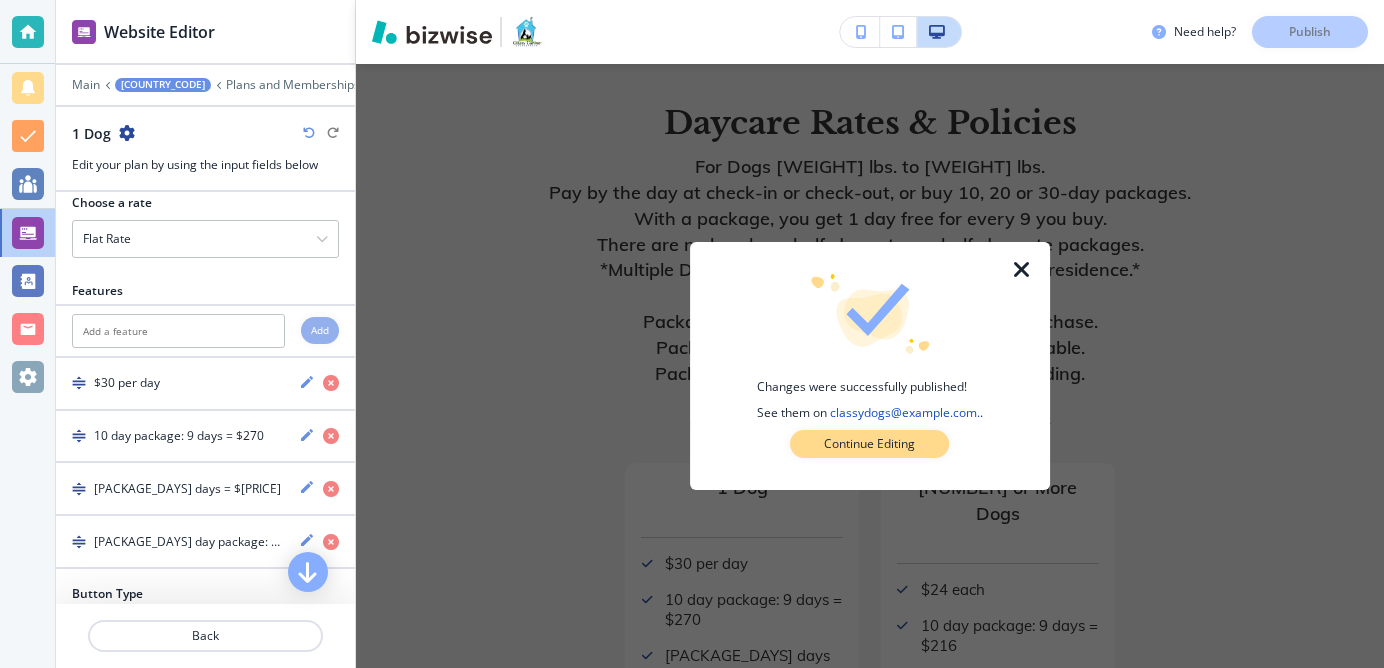 click on "Continue Editing" at bounding box center [869, 444] 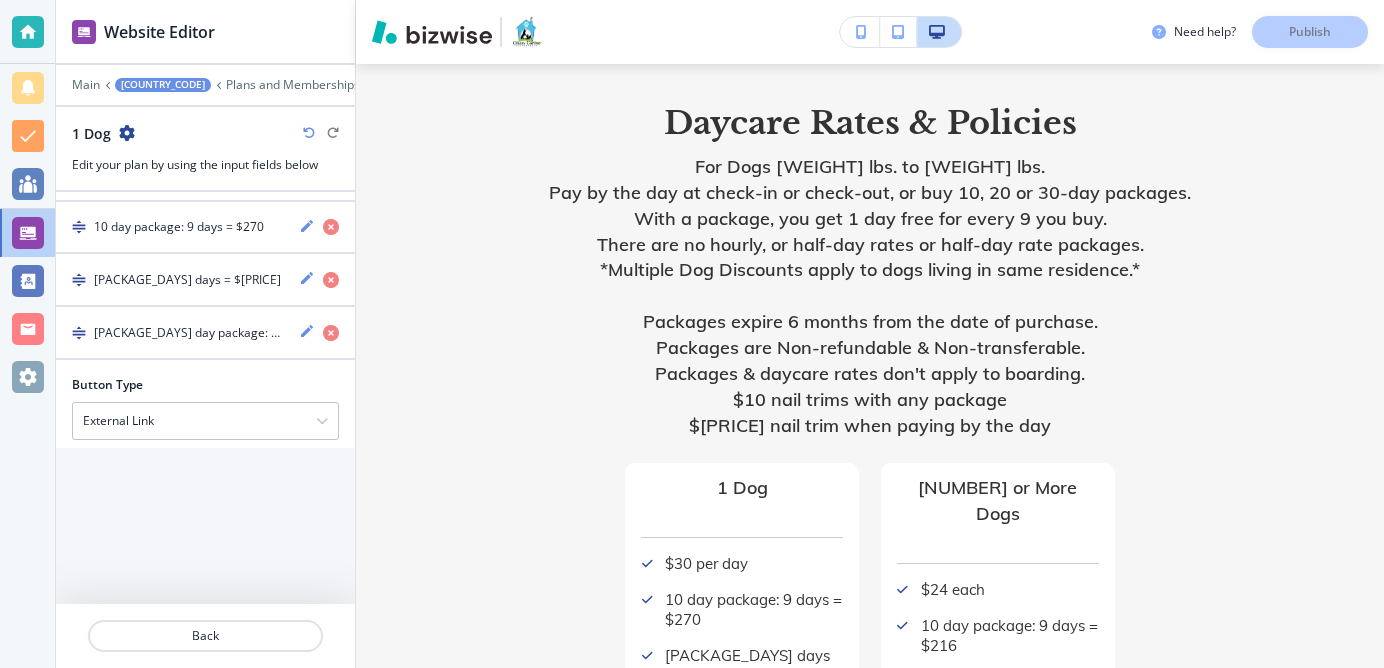 scroll, scrollTop: 494, scrollLeft: 0, axis: vertical 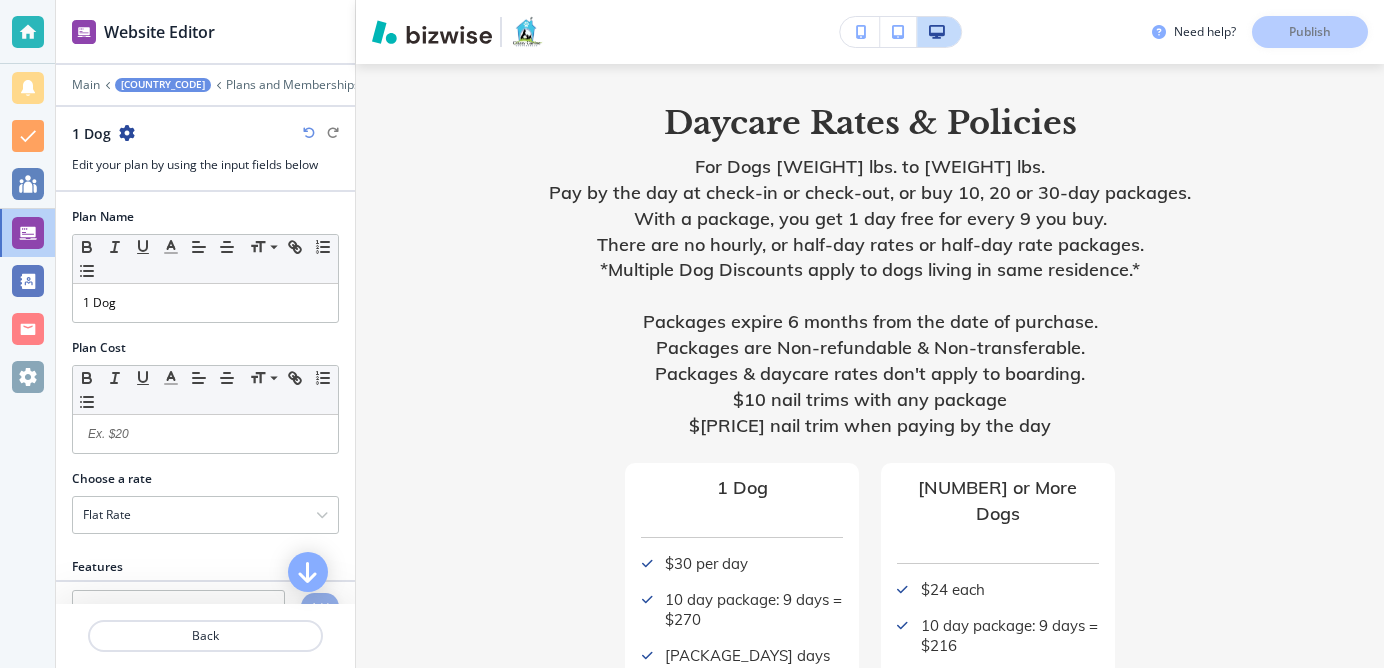 click at bounding box center [347, 323] 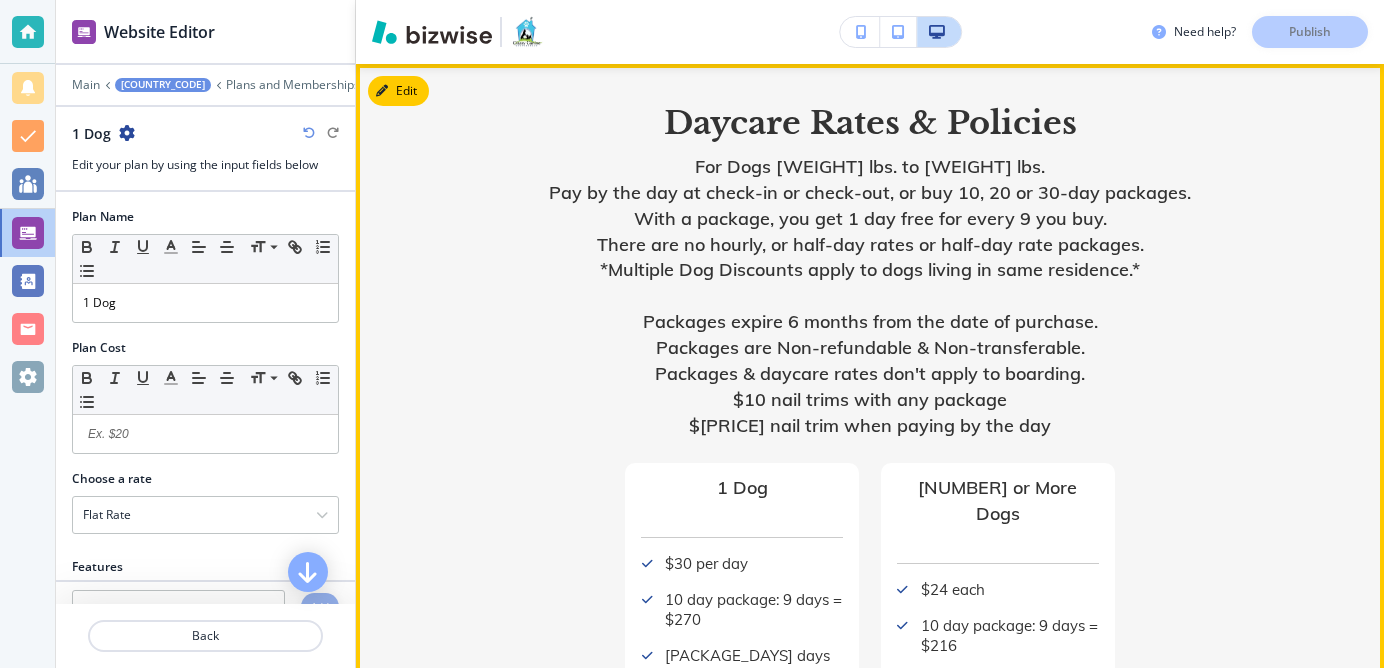 click on "2 or More Dogs  $[PRICE] each 10 day package: 9 days = $[PRICE] 20 day package: 18 days = $[PRICE] 30 day package: 27 days = $[PRICE] Contact Us" at bounding box center [998, 727] 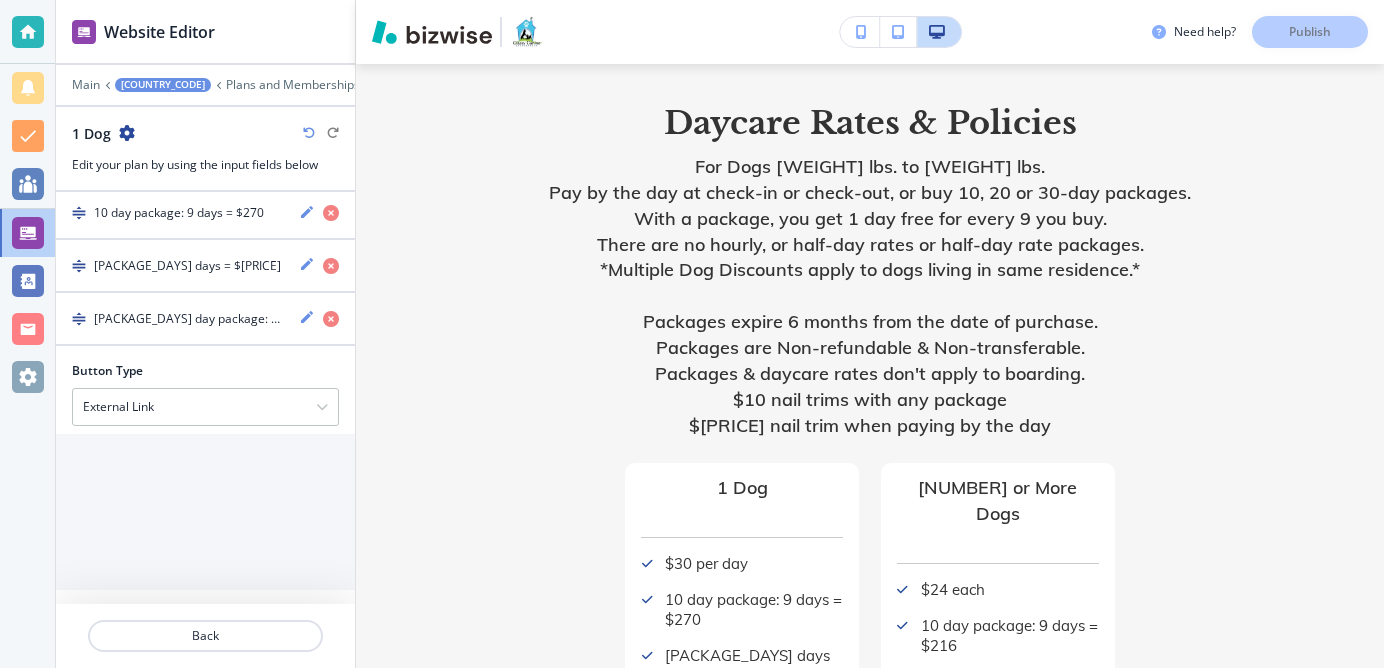 scroll, scrollTop: 513, scrollLeft: 0, axis: vertical 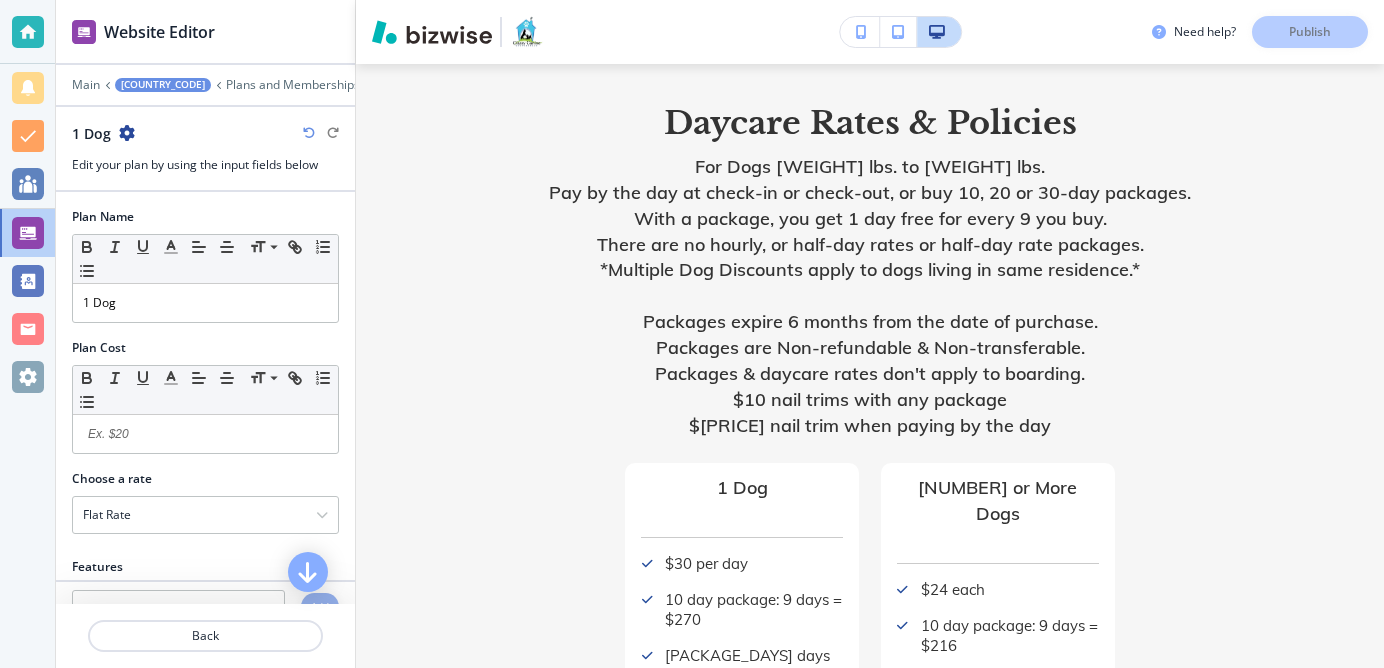click on "Need help? Publish" at bounding box center [1268, 32] 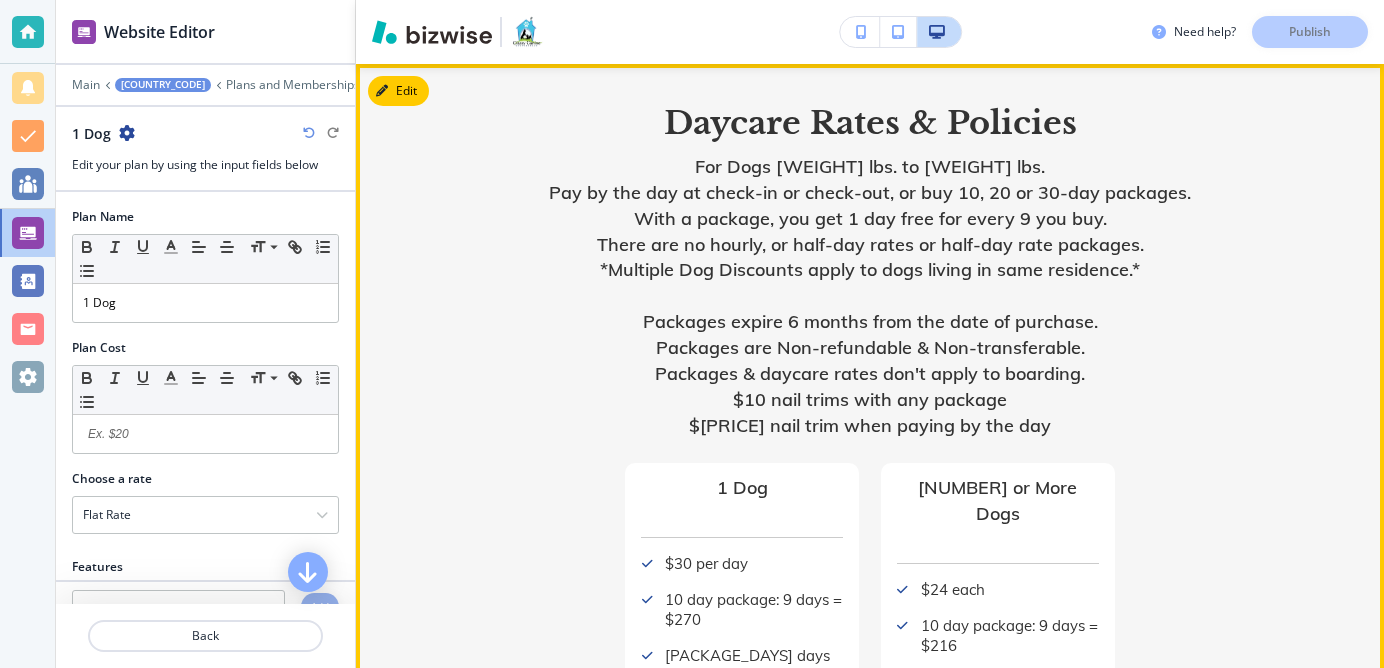 click on "$[AMOUNT] each [PACKAGE_DAYS] day package: [DAYS] days = $[AMOUNT] [PACKAGE_DAYS] day package: [DAYS] days = $[AMOUNT] [PACKAGE_DAYS] day package: [DAYS] days = $[AMOUNT]" at bounding box center (998, 666) 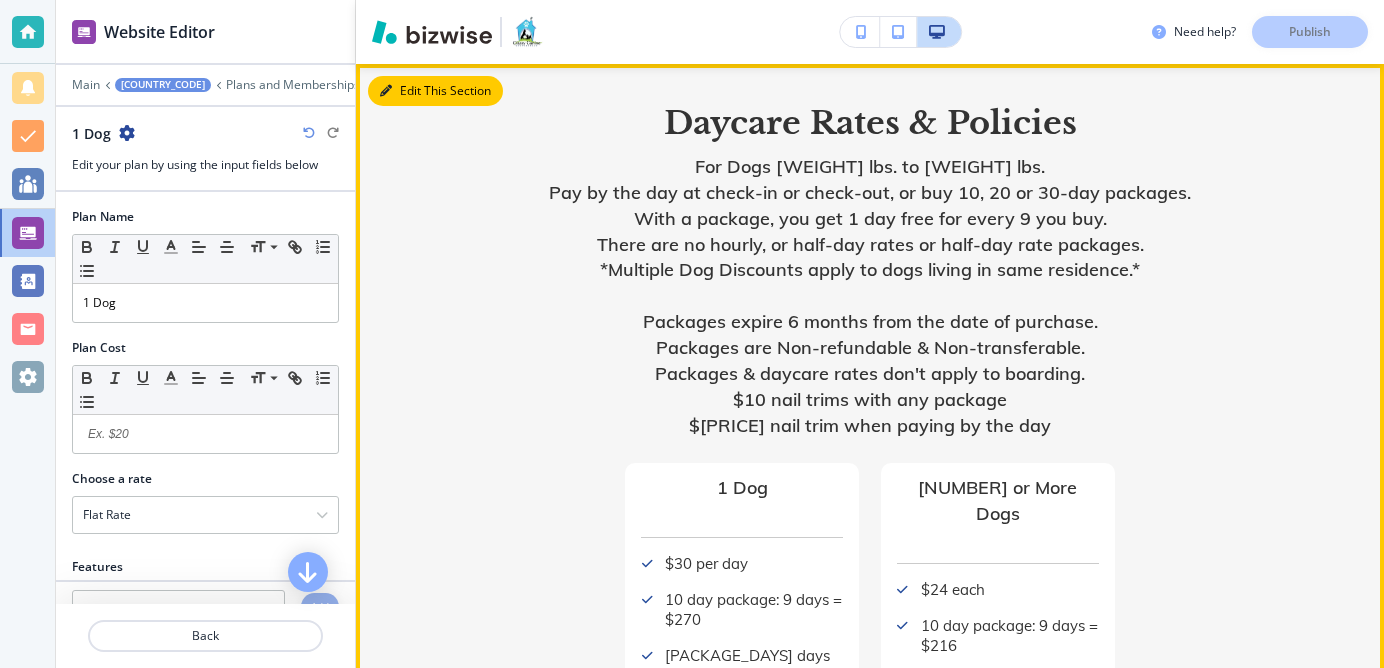 click on "Edit This Section" at bounding box center [435, 91] 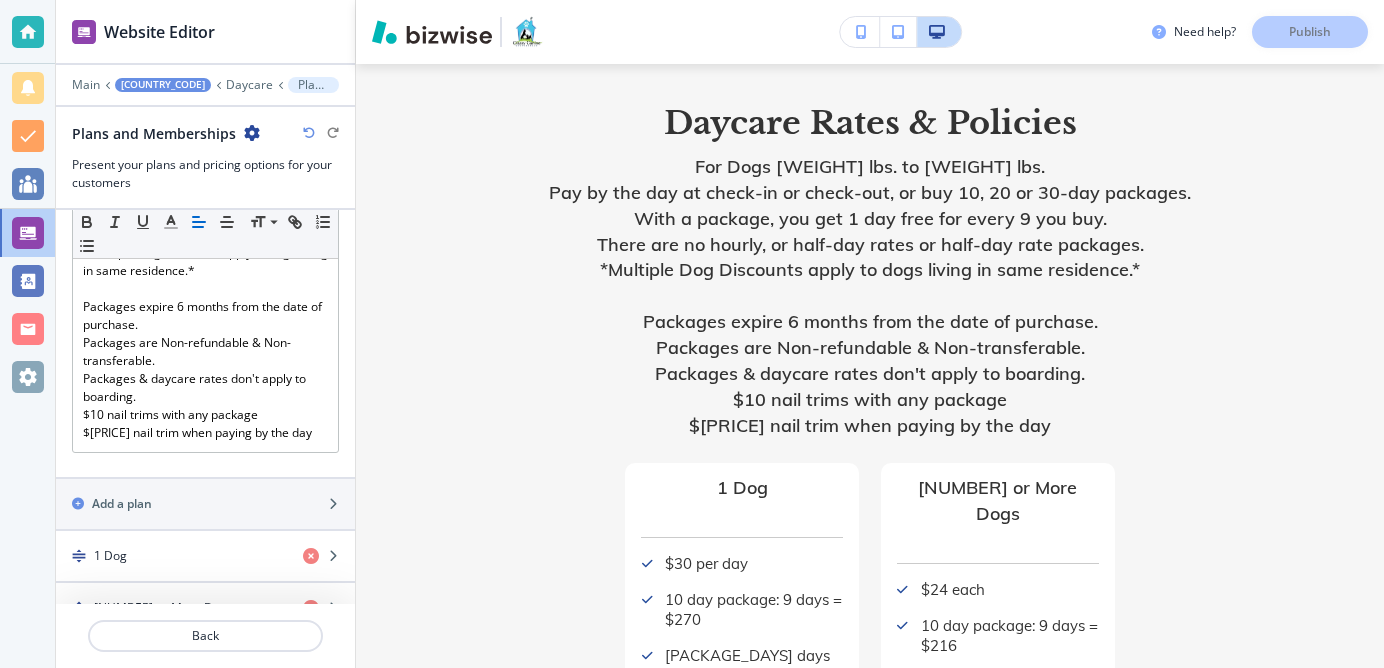 scroll, scrollTop: 352, scrollLeft: 0, axis: vertical 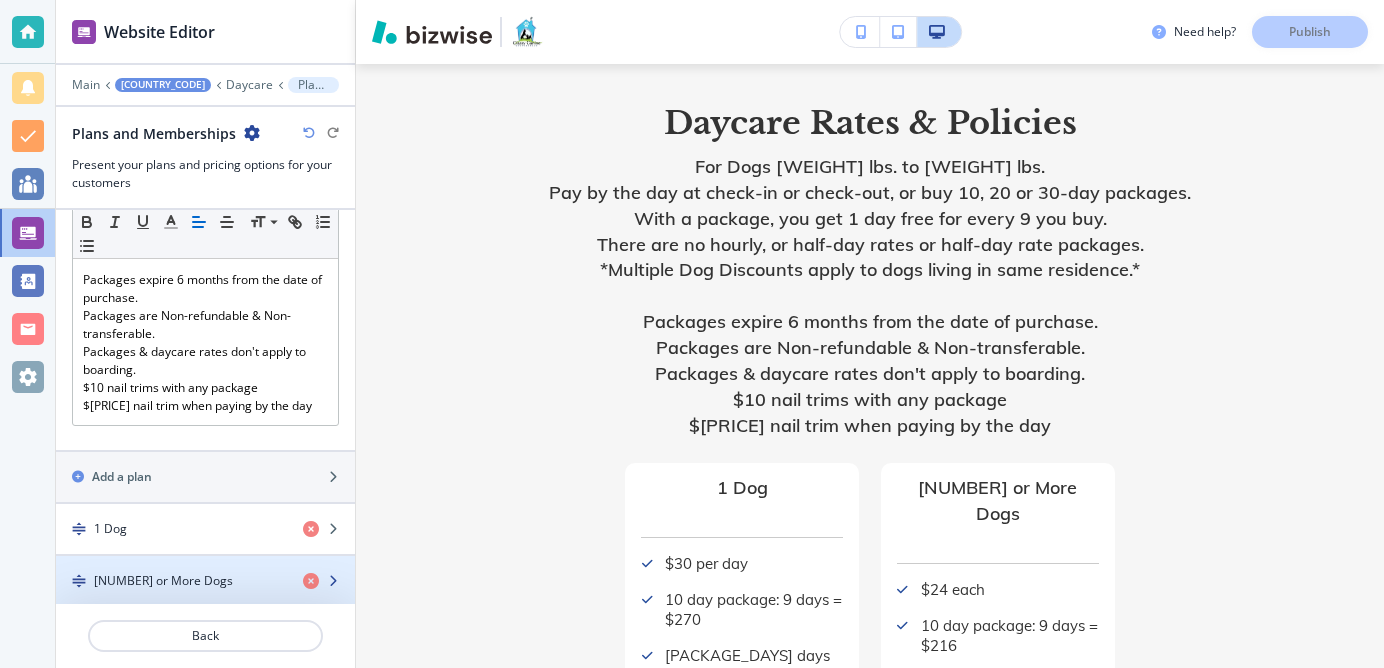 click at bounding box center [329, 581] 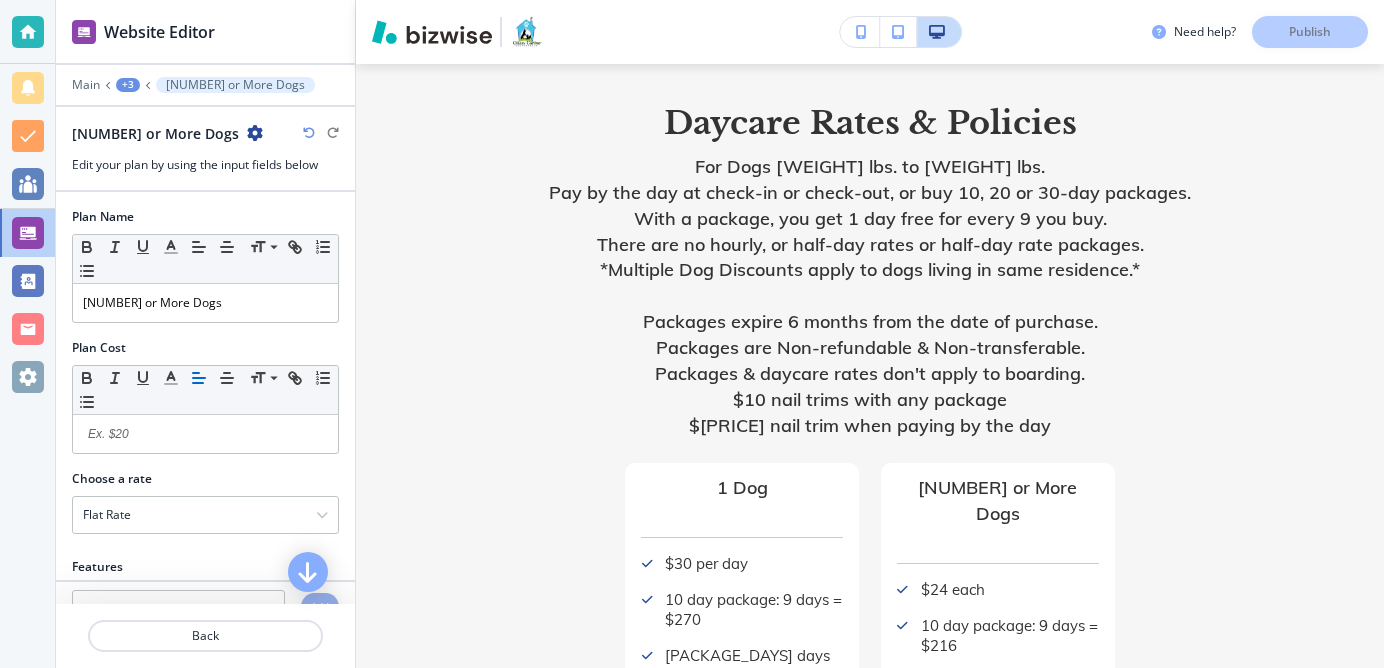 scroll, scrollTop: 13, scrollLeft: 0, axis: vertical 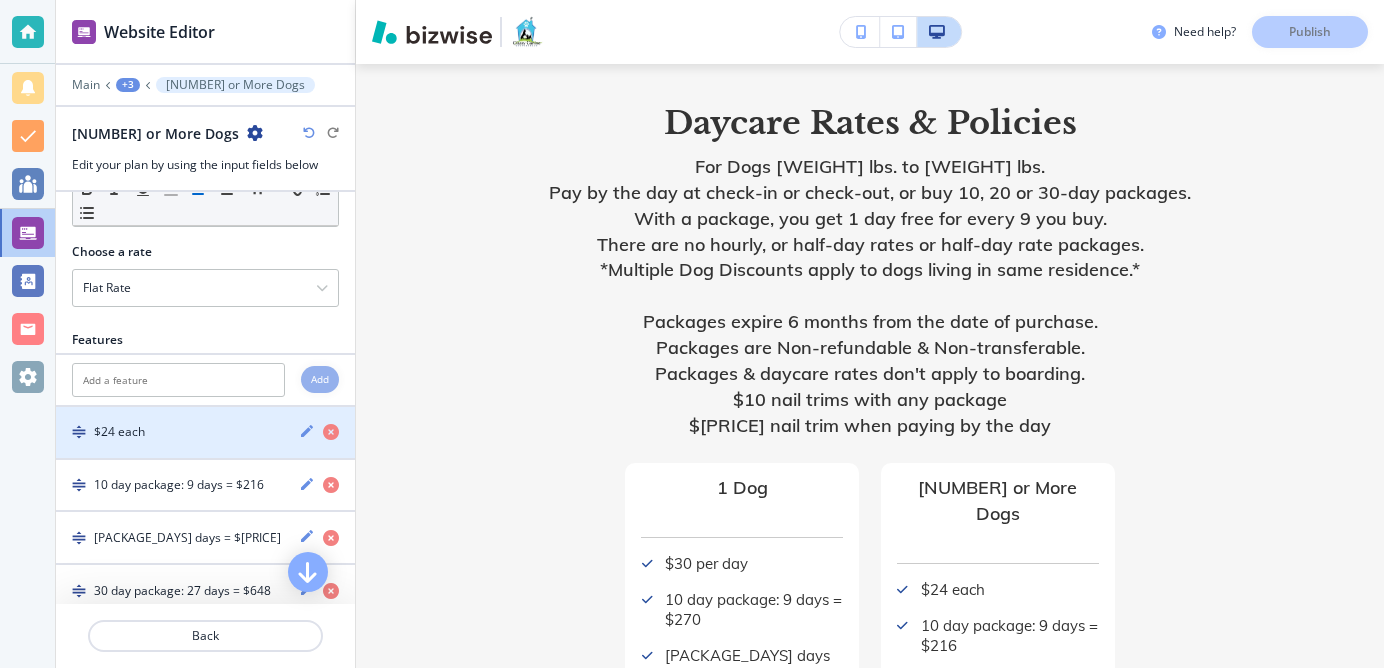 click at bounding box center [307, 431] 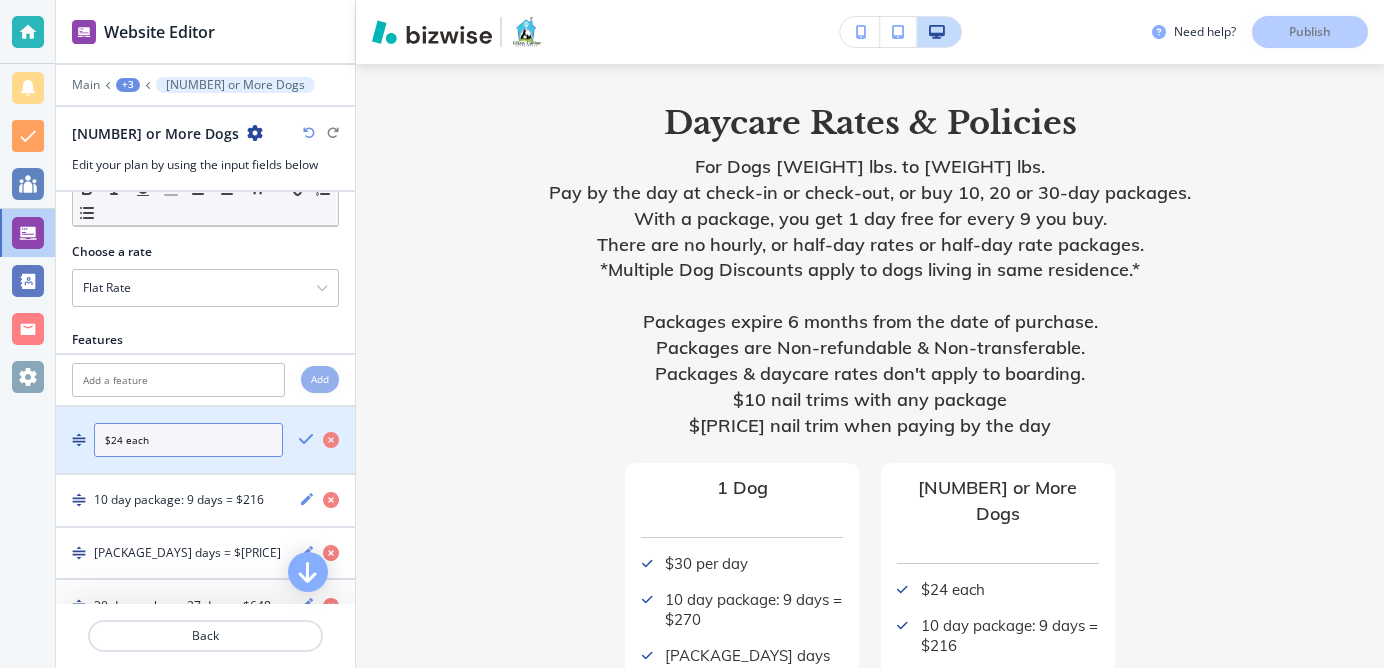 click on "$24 each" at bounding box center [188, 440] 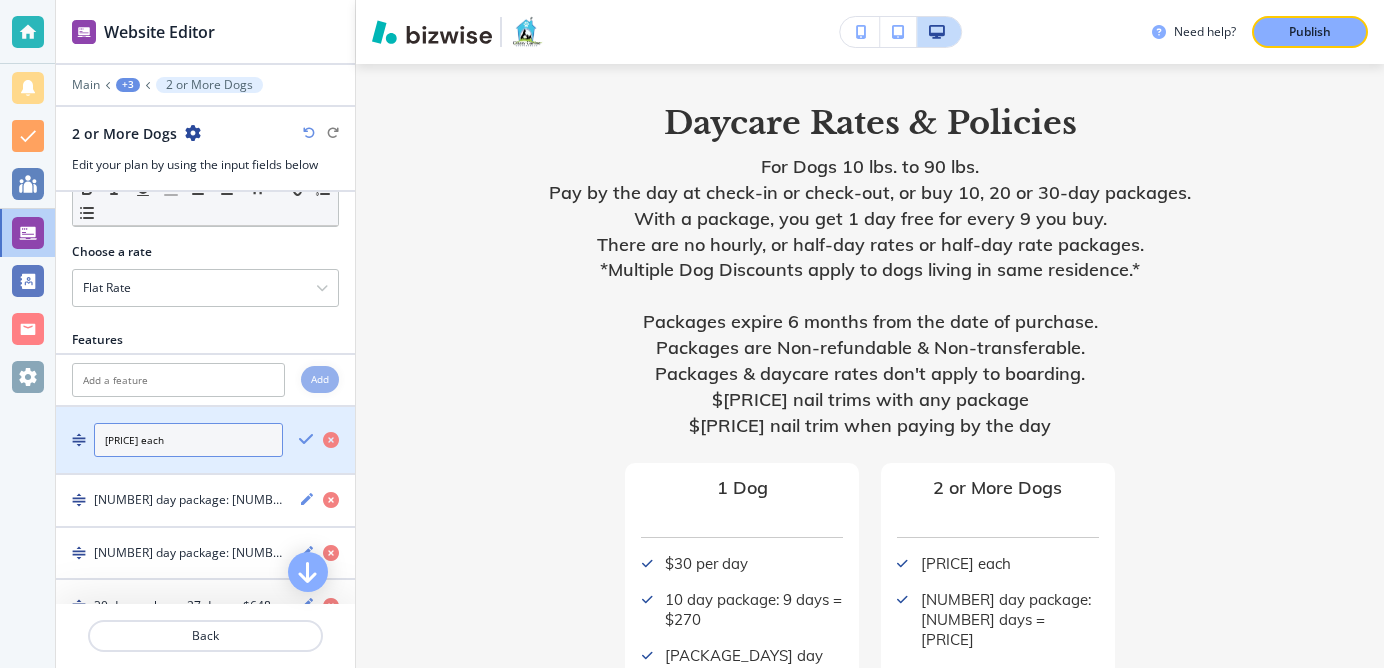 click on "$28 each" at bounding box center [188, 440] 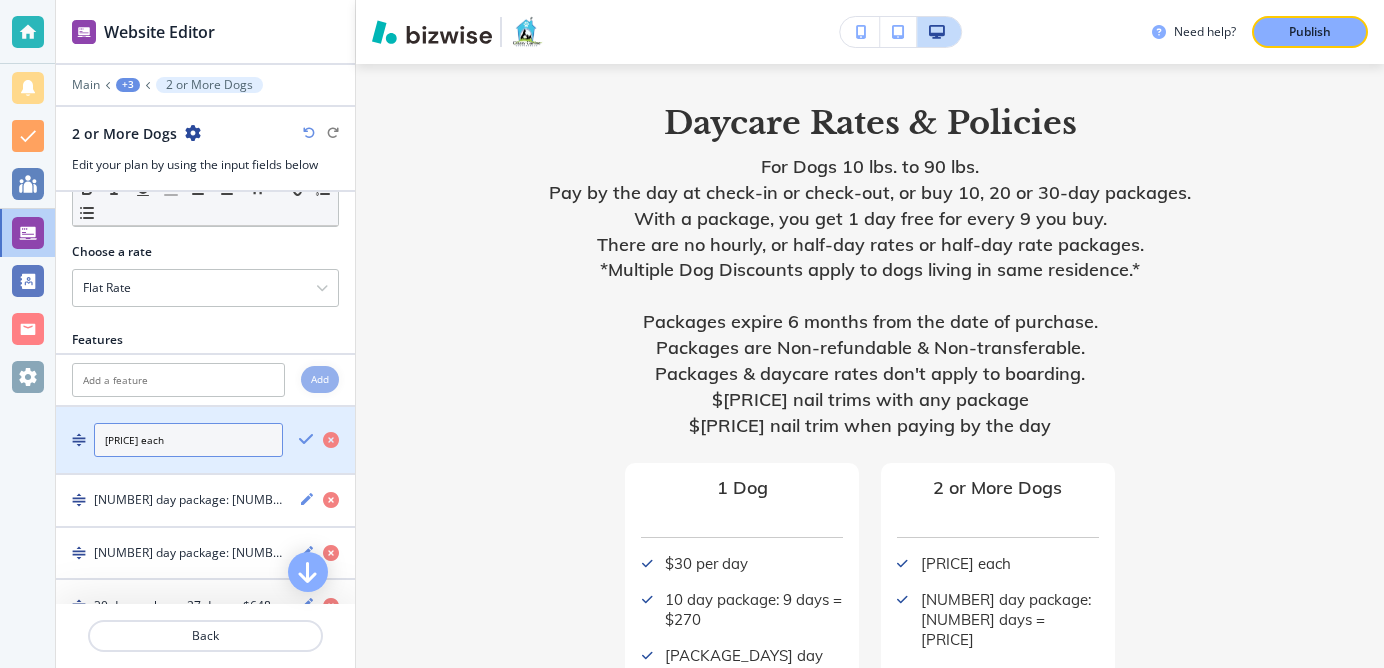 click on "$28 each" at bounding box center (205, 441) 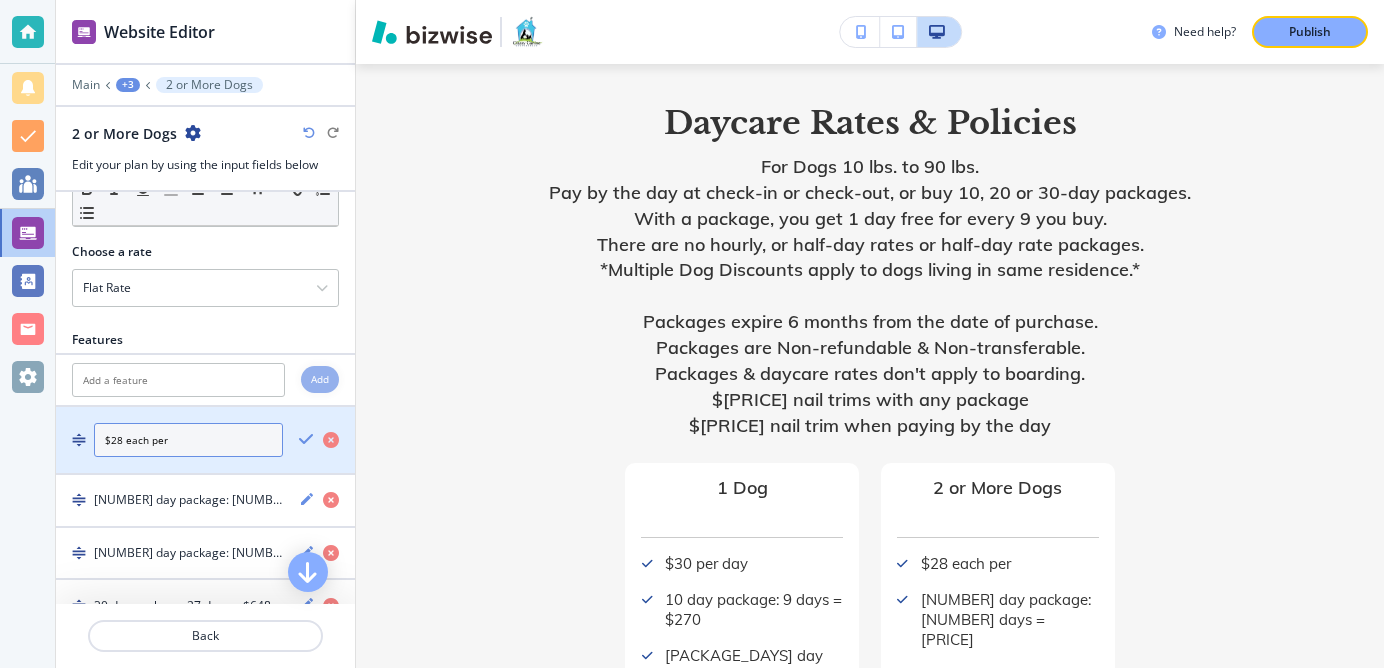 click on "$28 each per" at bounding box center (205, 441) 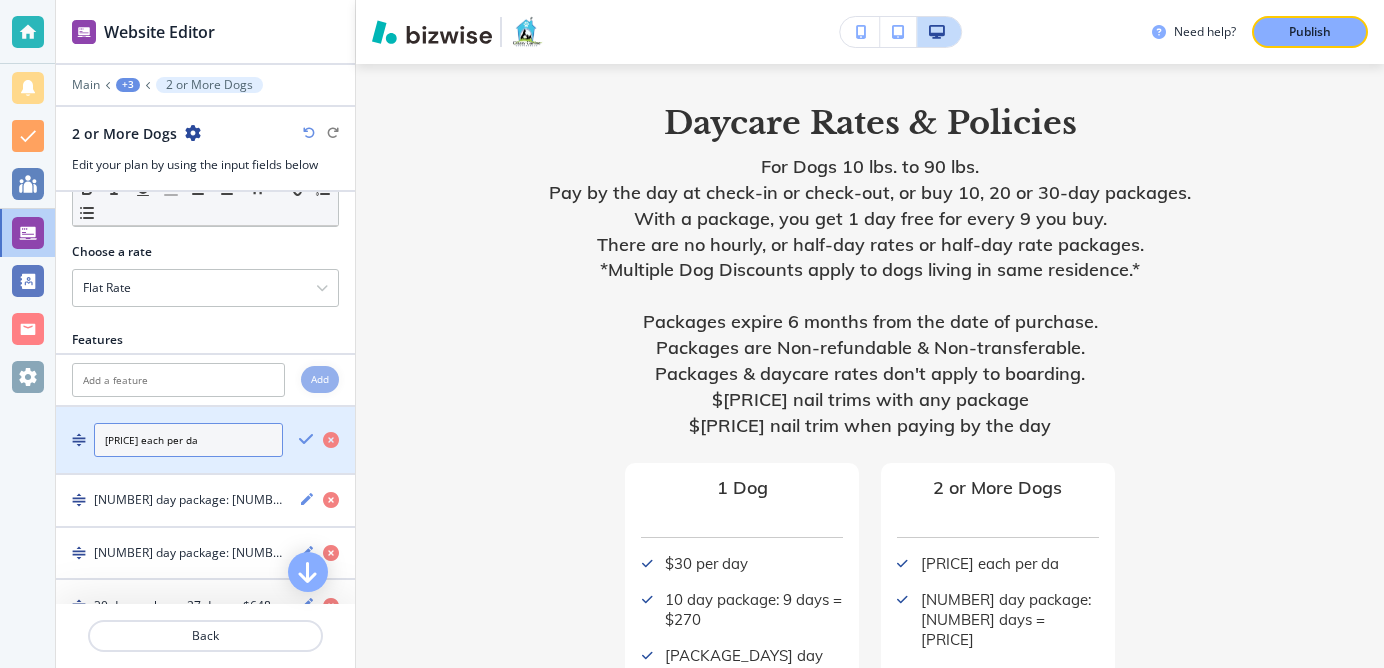 type on "$28 each per day" 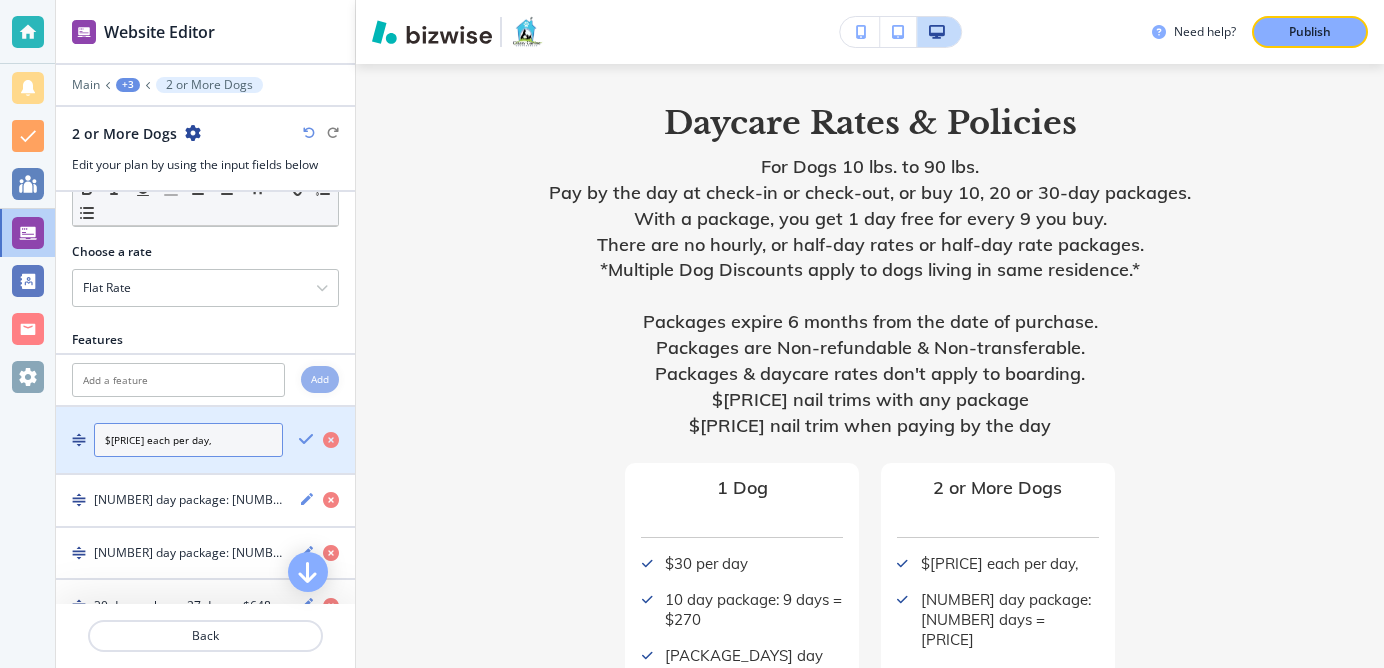 click on "$28 each per day," at bounding box center (205, 441) 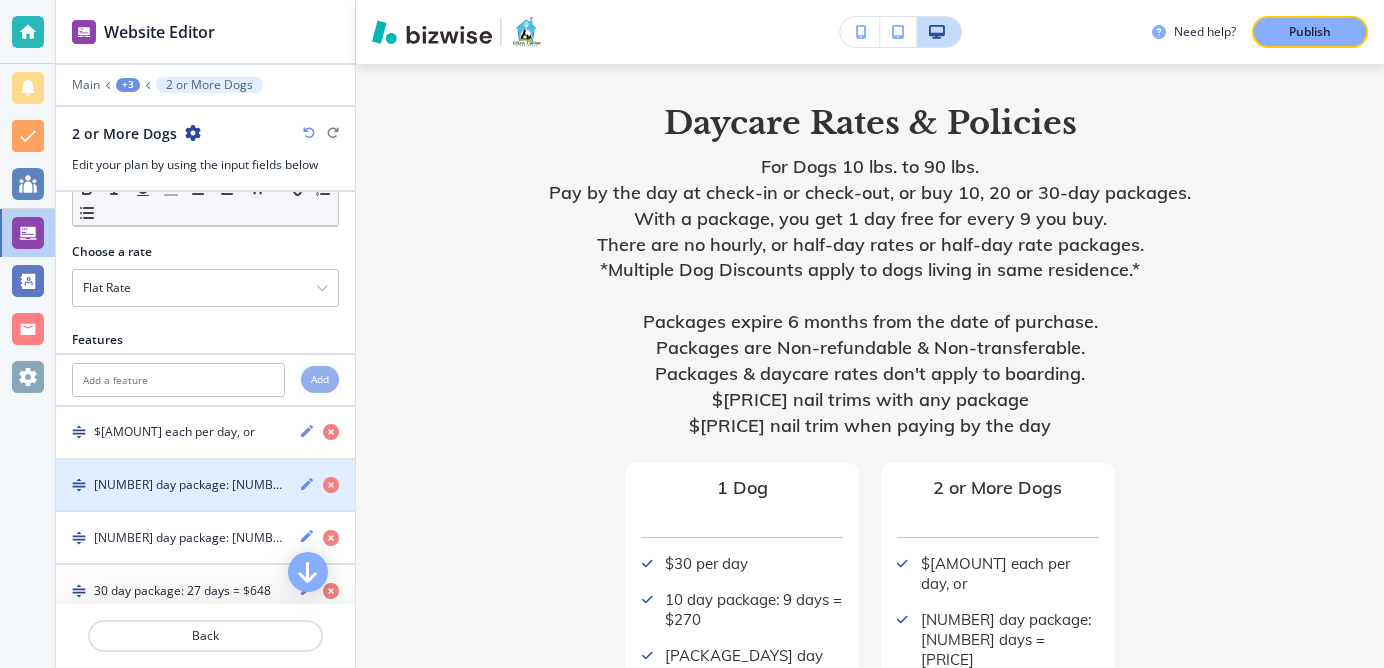 click at bounding box center (307, 484) 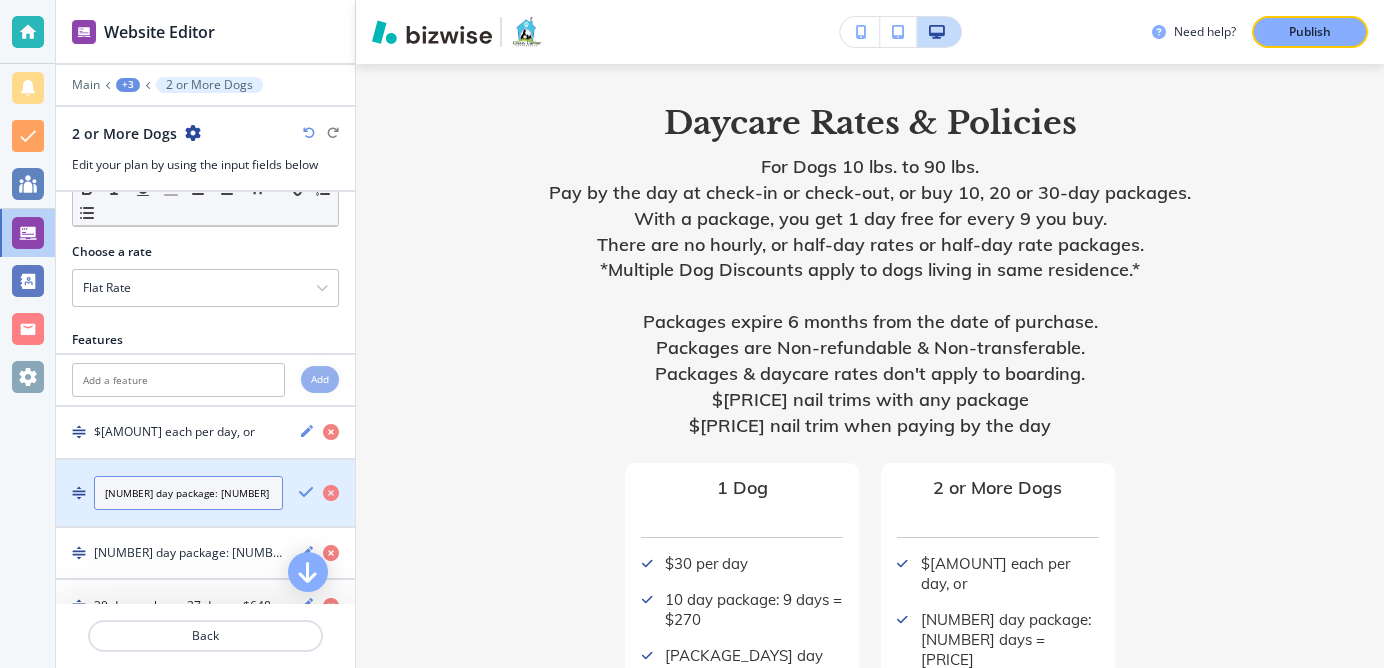 click on "10 day package: 9 days = $216" at bounding box center (188, 493) 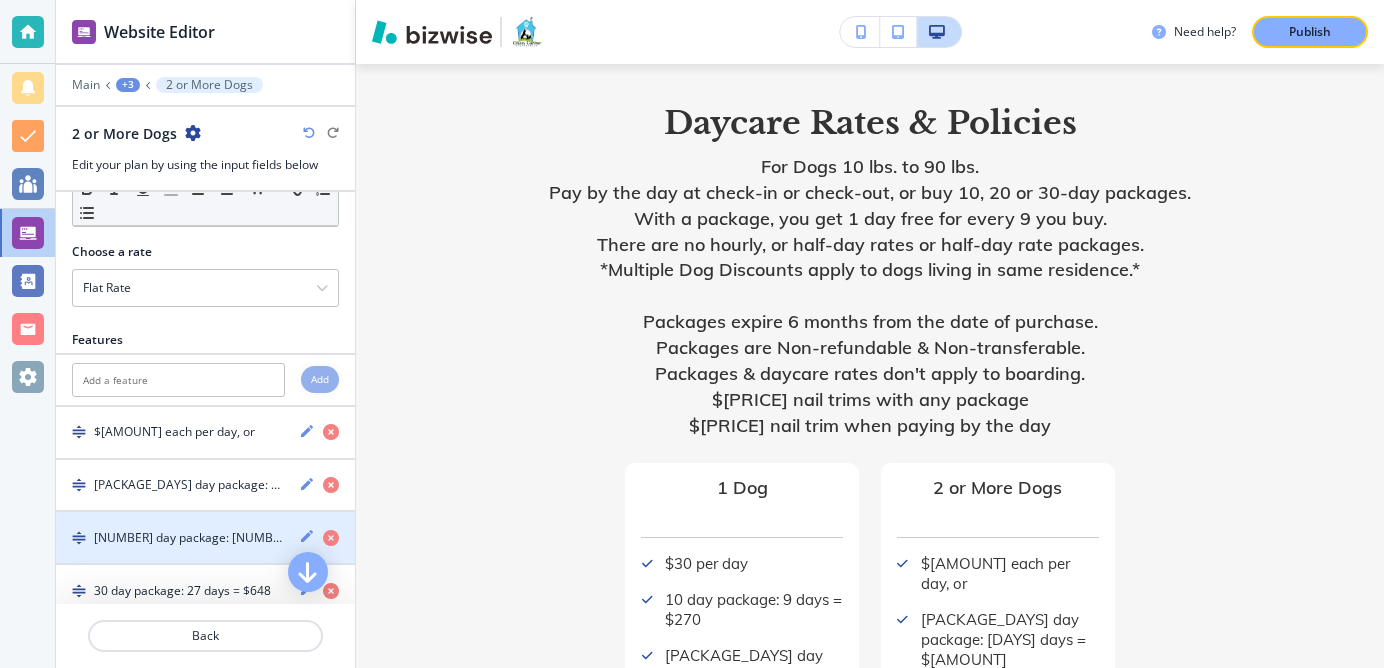 click at bounding box center [307, 536] 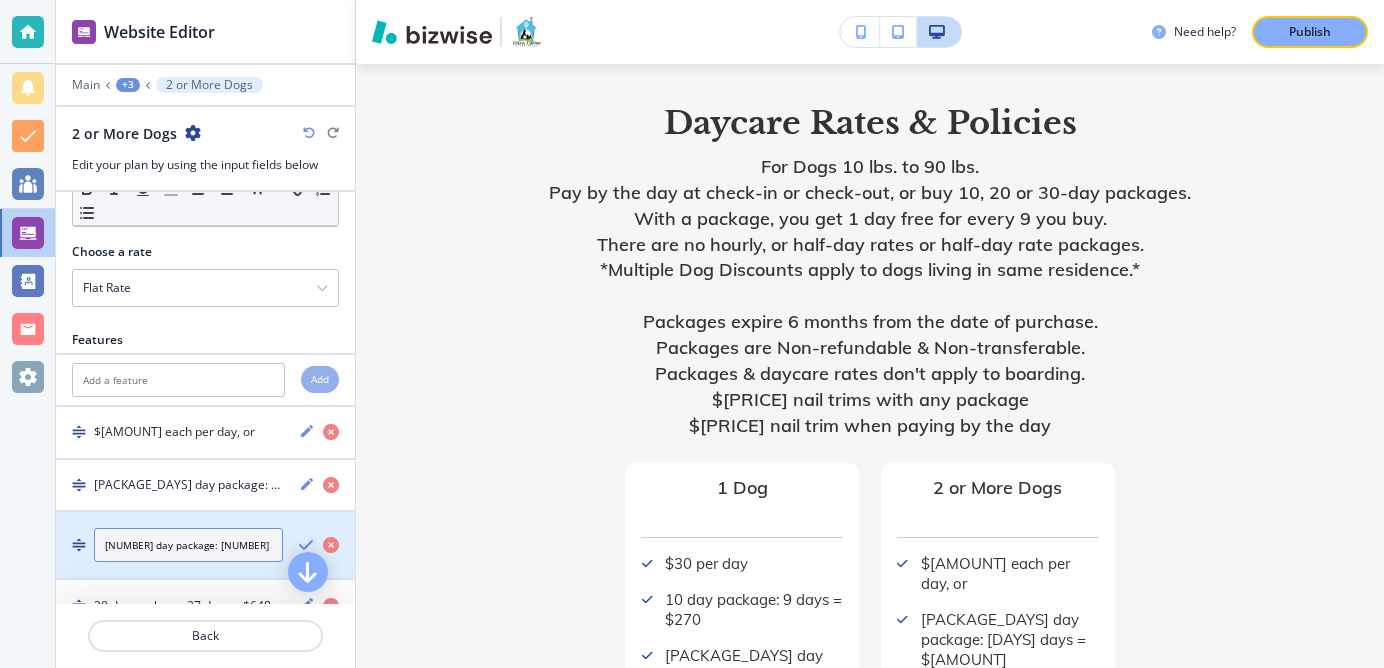 click on "[PACKAGE_DAYS] days = $[PRICE]" at bounding box center (188, 545) 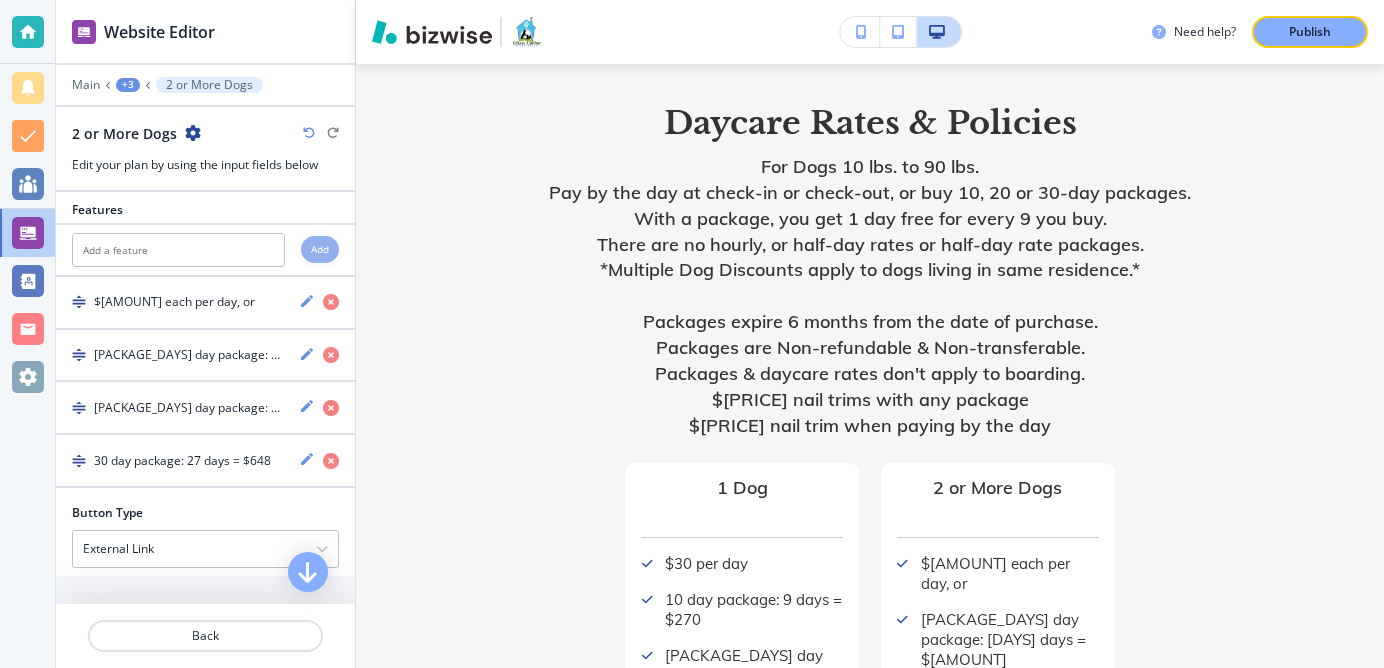 scroll, scrollTop: 364, scrollLeft: 0, axis: vertical 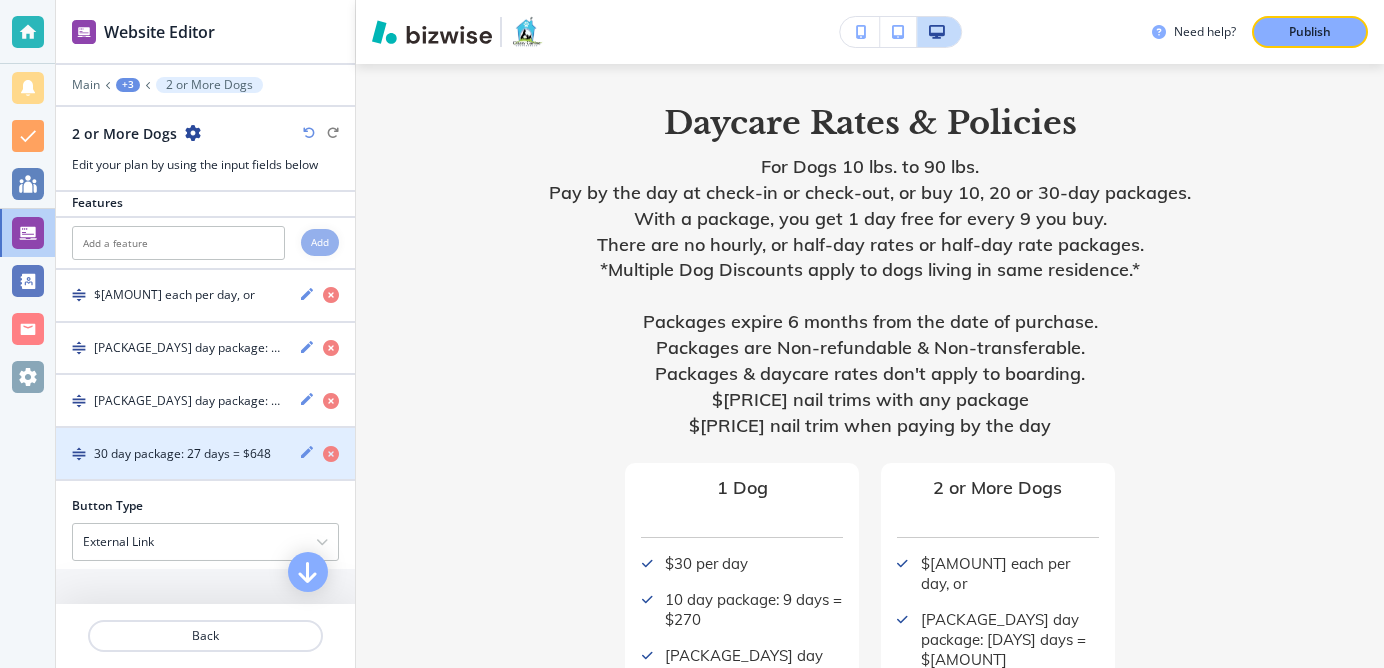 click at bounding box center (307, 452) 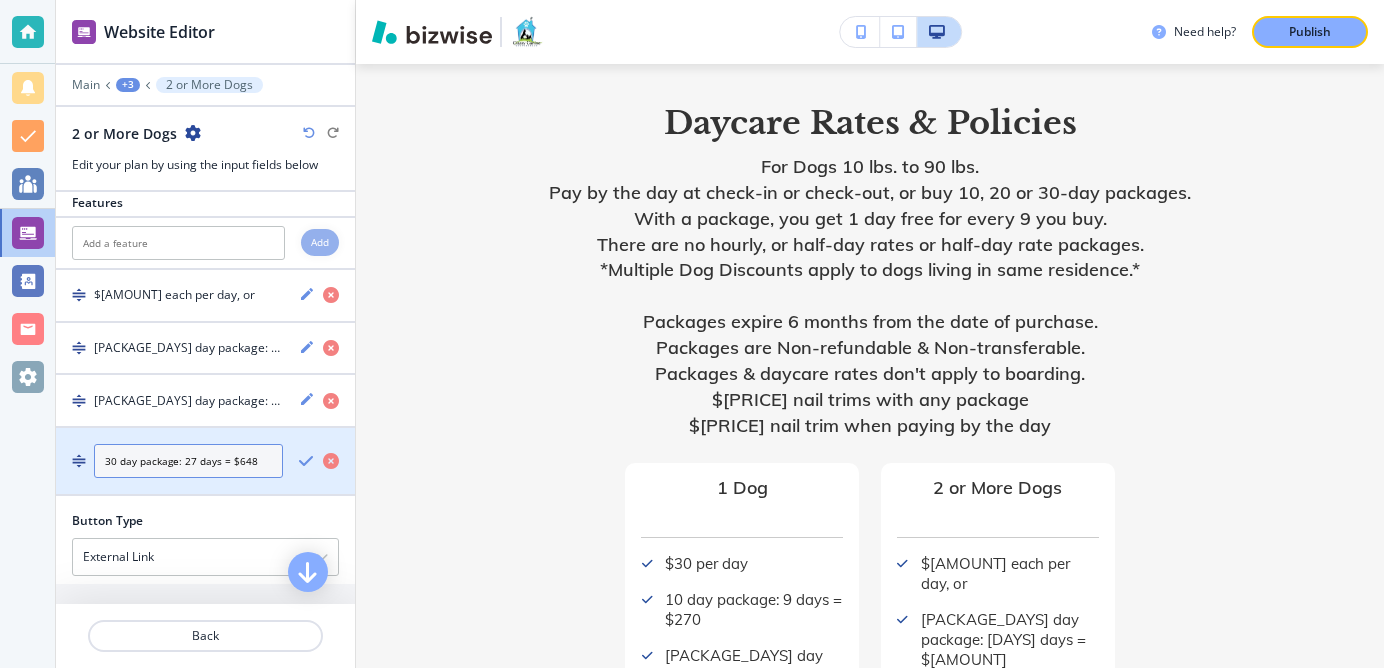click on "30 day package: 27 days = $648" at bounding box center [188, 461] 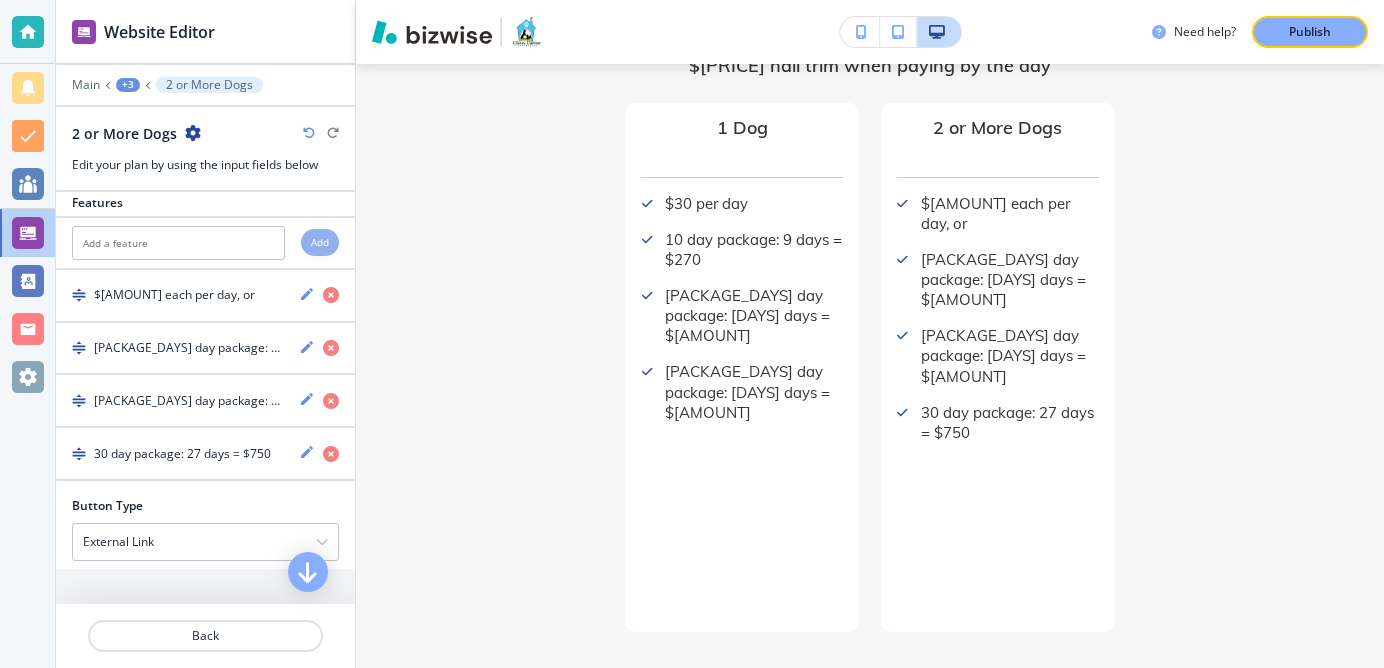 scroll, scrollTop: 1007, scrollLeft: 0, axis: vertical 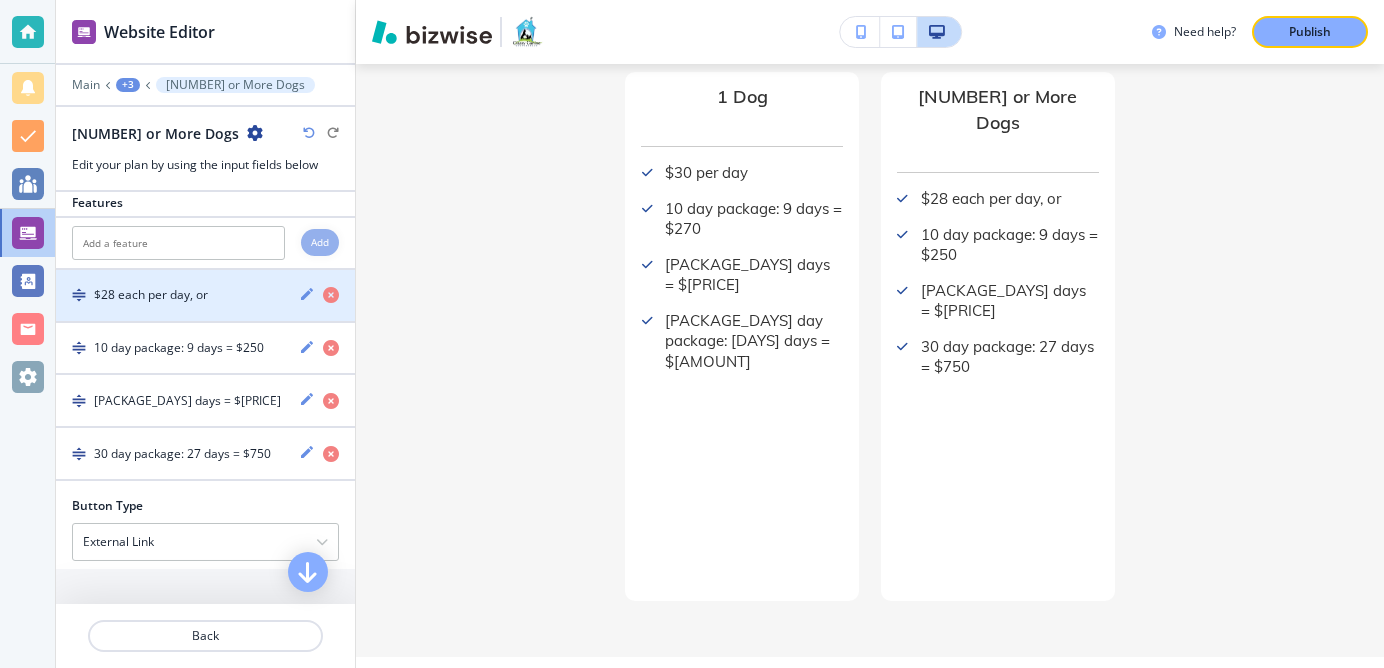 click at bounding box center (307, 294) 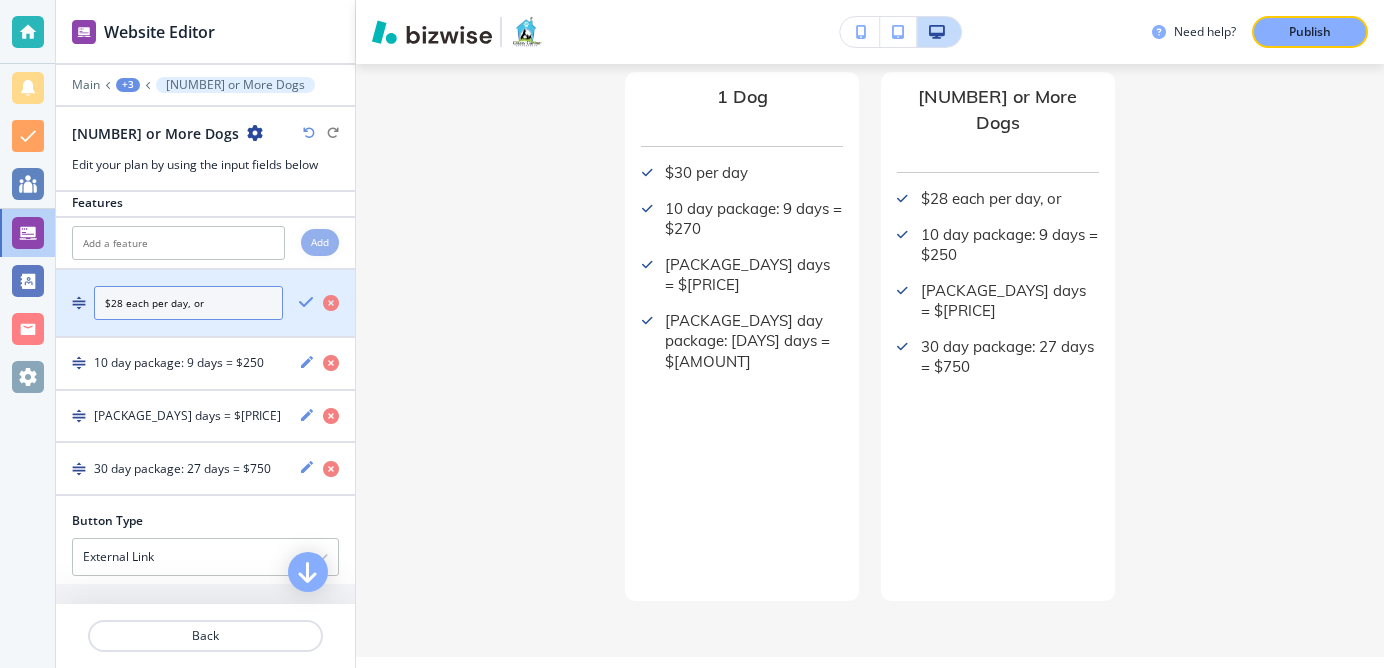 click on "$28 each per day, or" at bounding box center (188, 303) 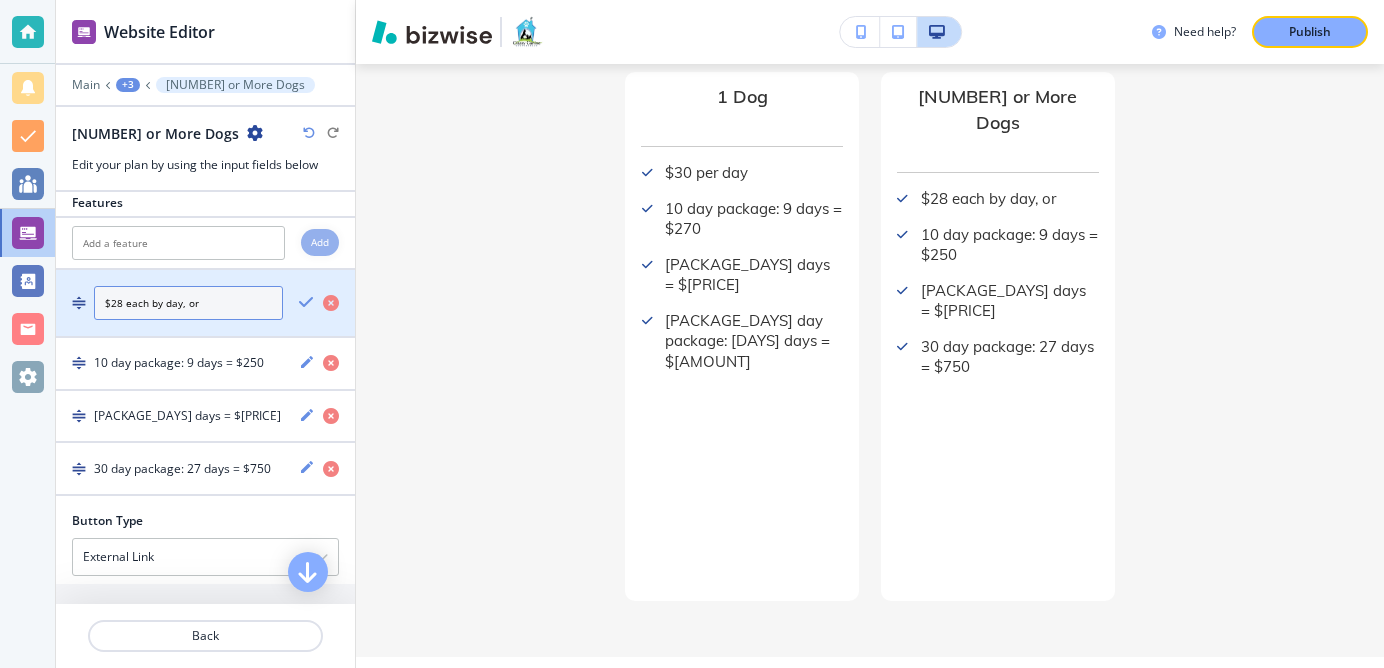 click on "$28 each by day, or" at bounding box center [205, 304] 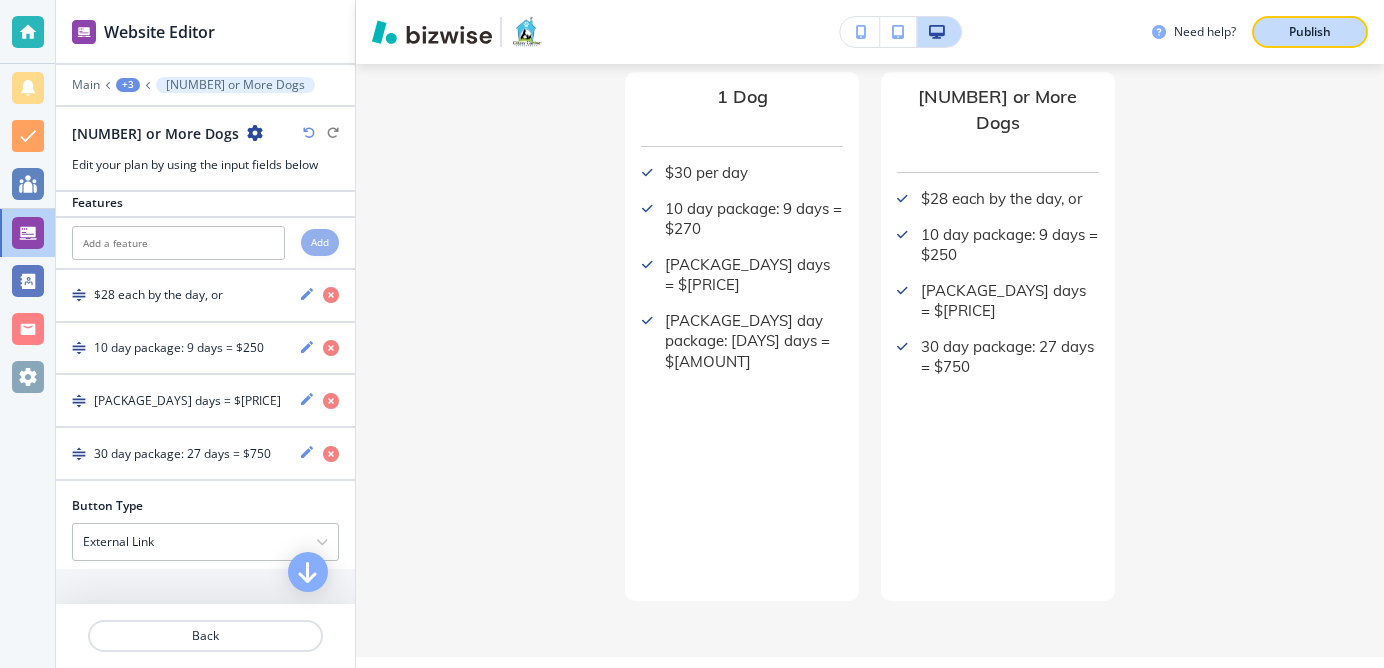 click on "Publish" at bounding box center (1310, 32) 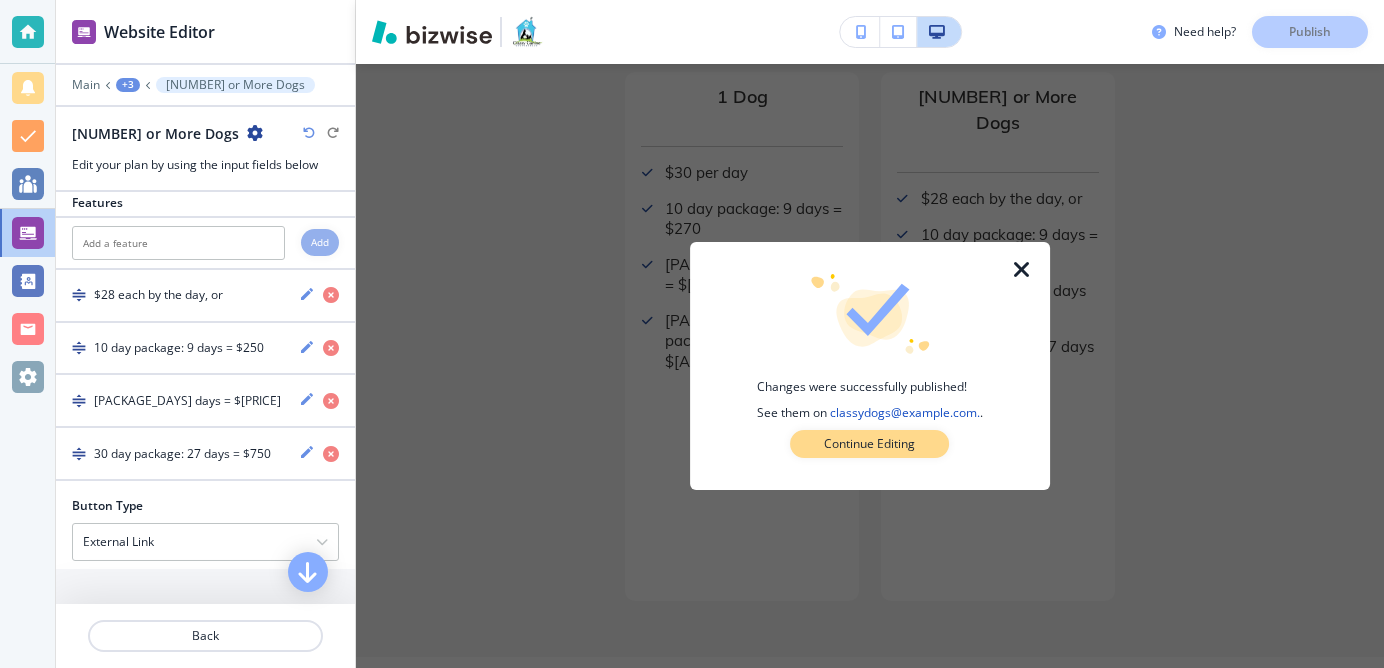 click on "Continue Editing" at bounding box center (869, 444) 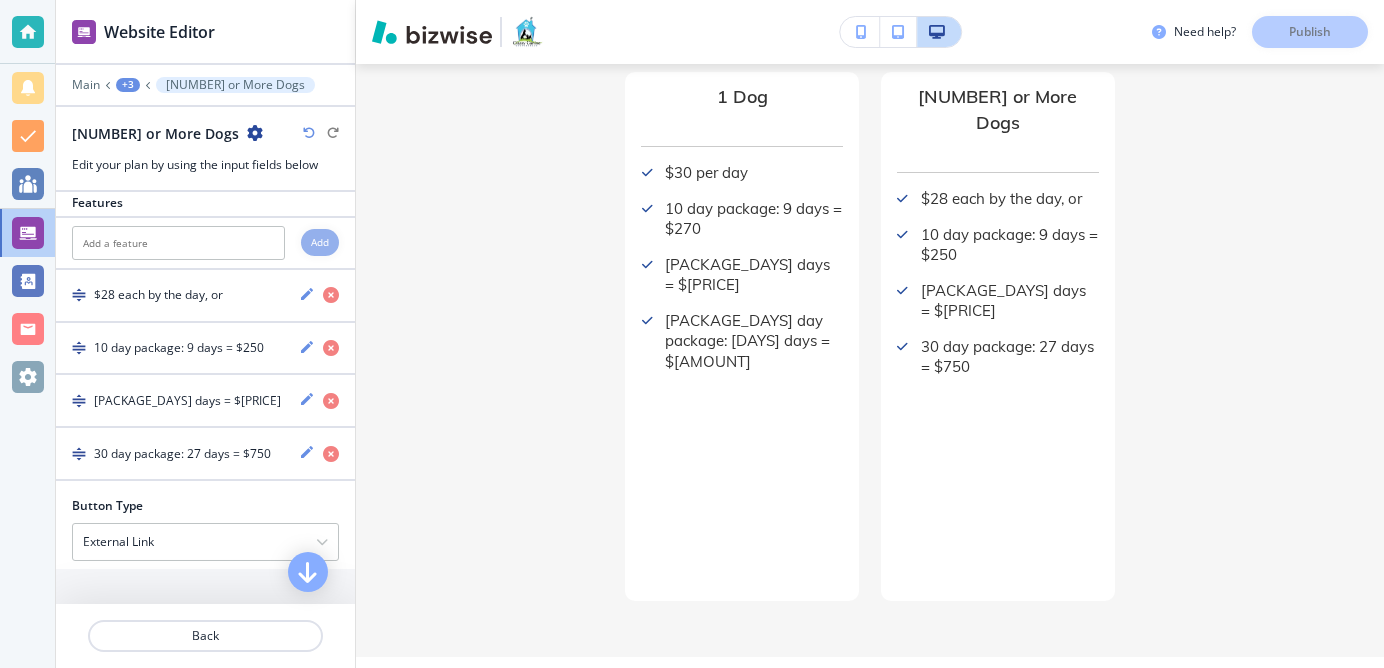 scroll, scrollTop: 513, scrollLeft: 0, axis: vertical 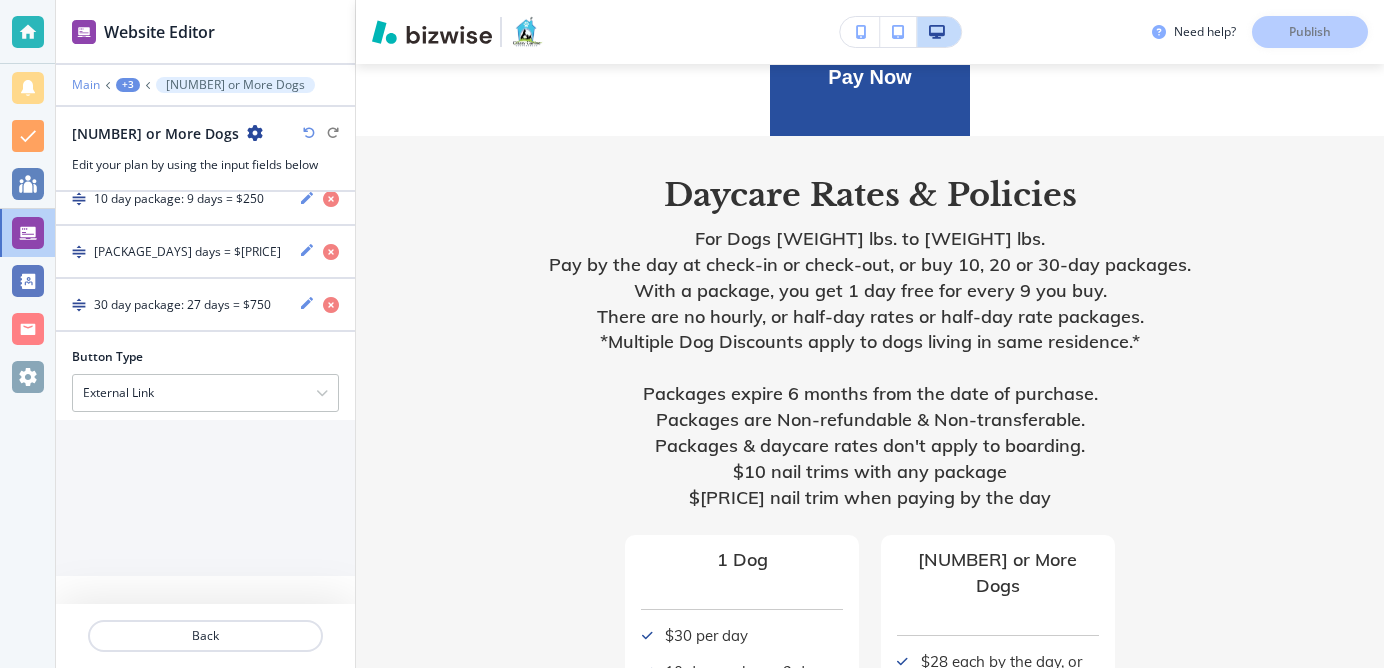 click on "Main" at bounding box center (86, 85) 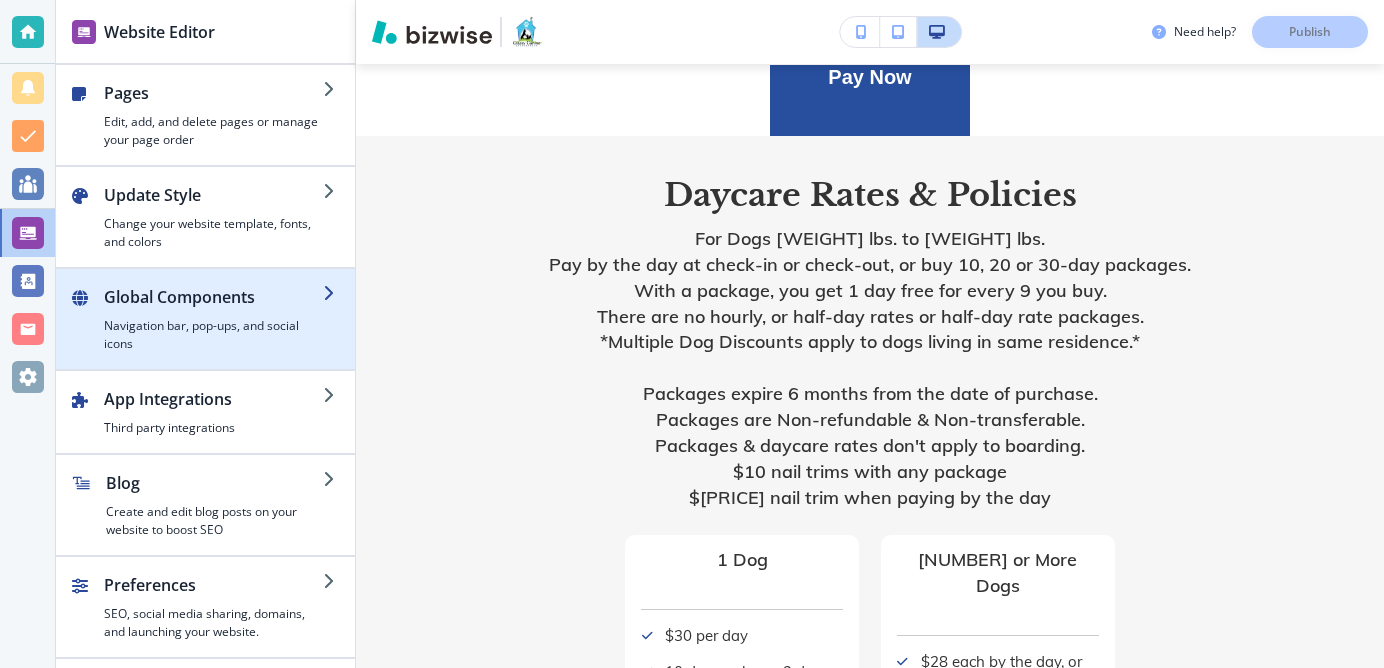 click at bounding box center [331, 293] 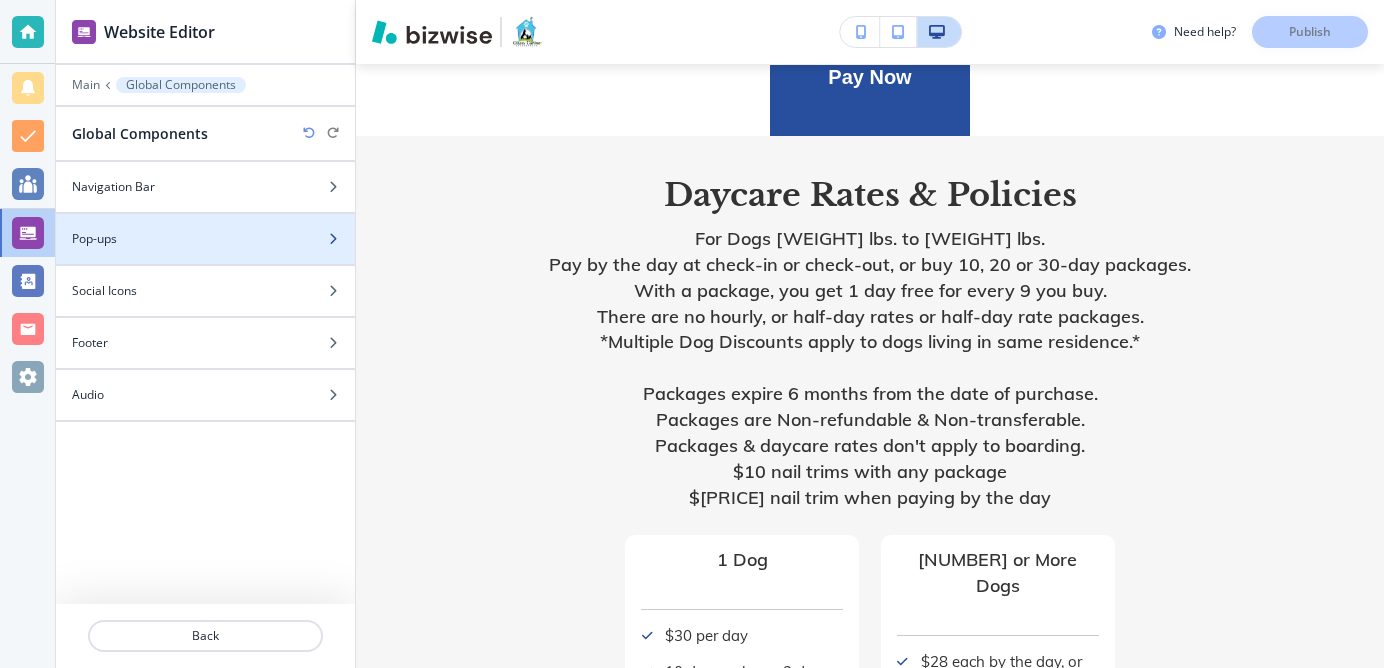 click at bounding box center (333, 239) 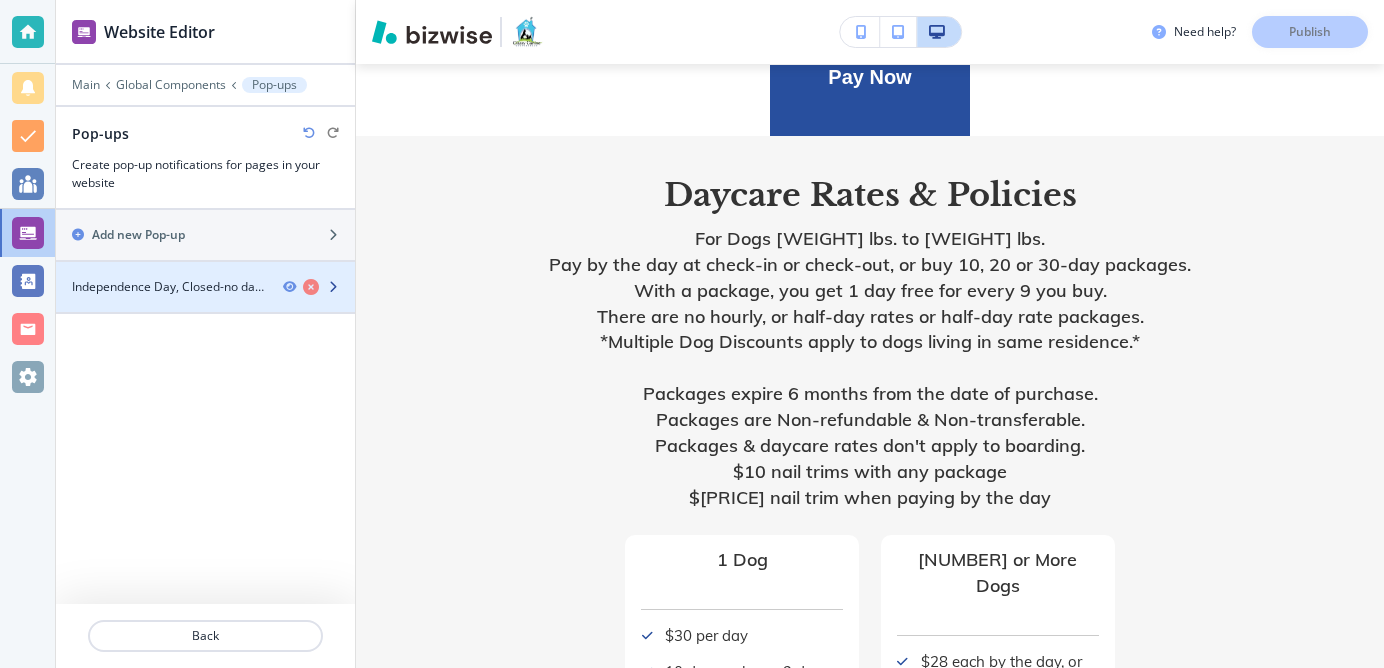 click at bounding box center (333, 287) 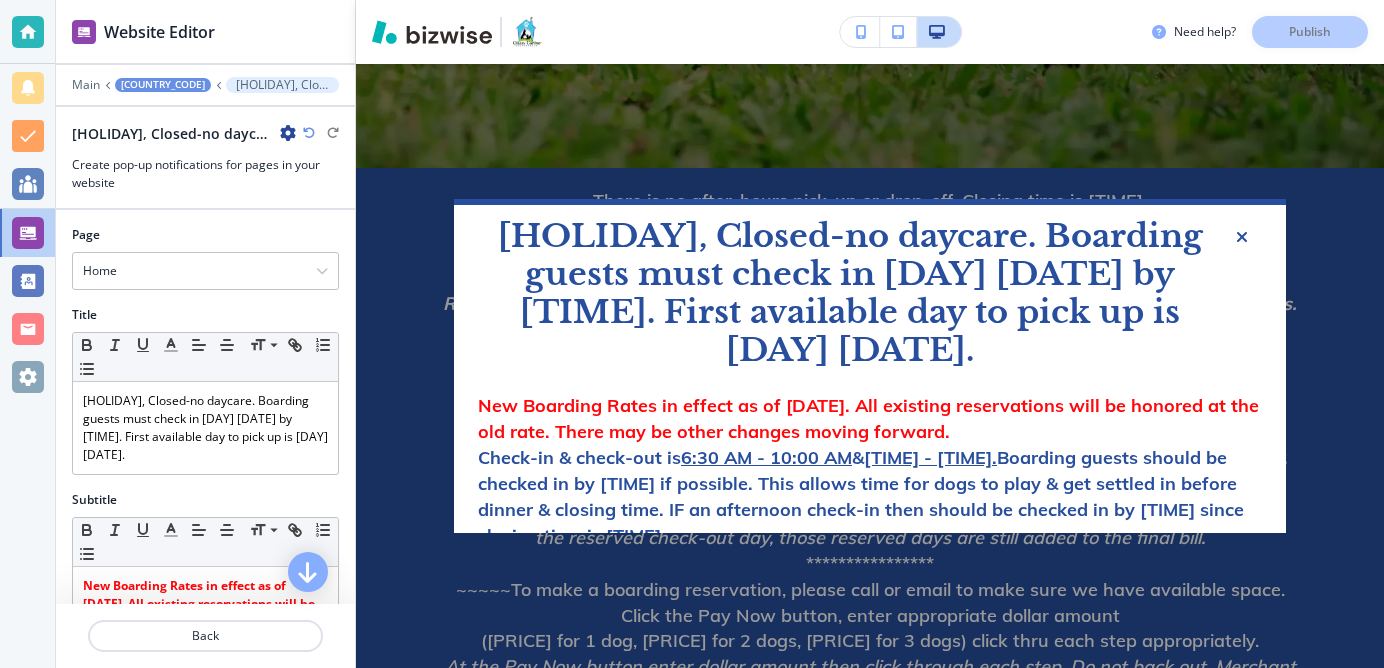 scroll, scrollTop: 0, scrollLeft: 0, axis: both 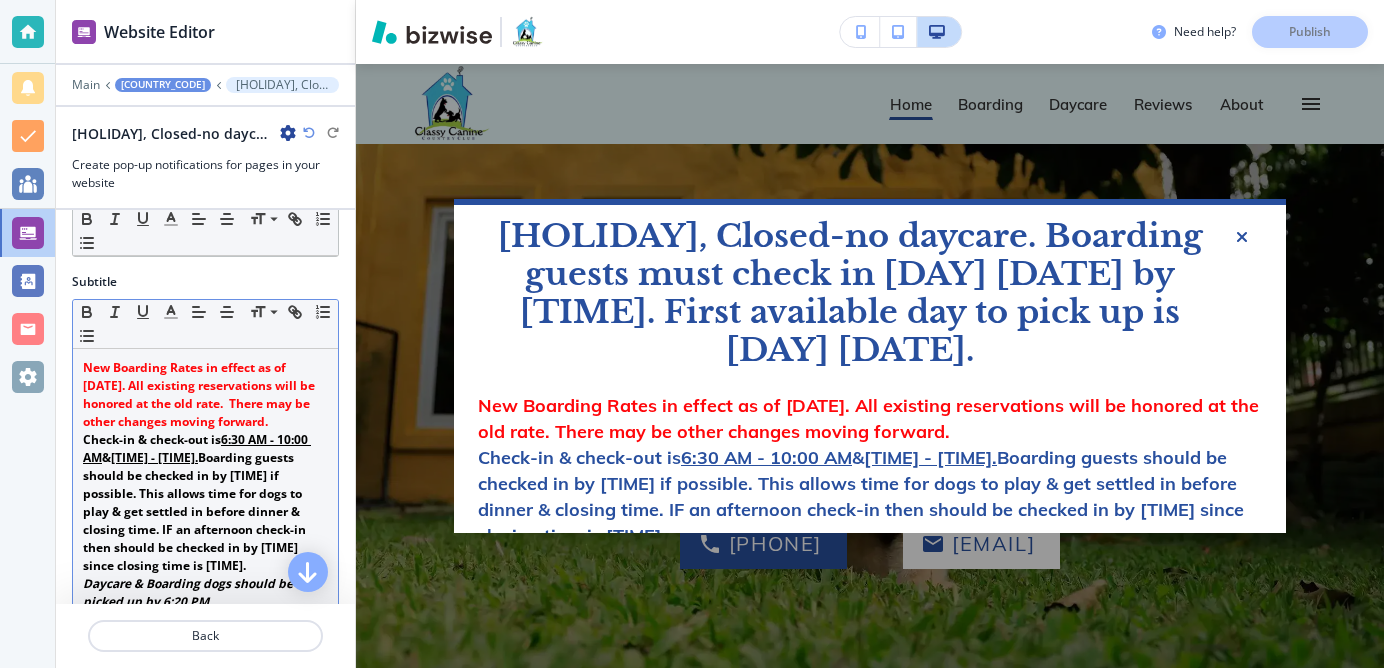 click on "New Boarding Rates in effect as of [DATE]. All existing reservations will be honored at the old rate.  There may be other changes moving forward." at bounding box center [200, 394] 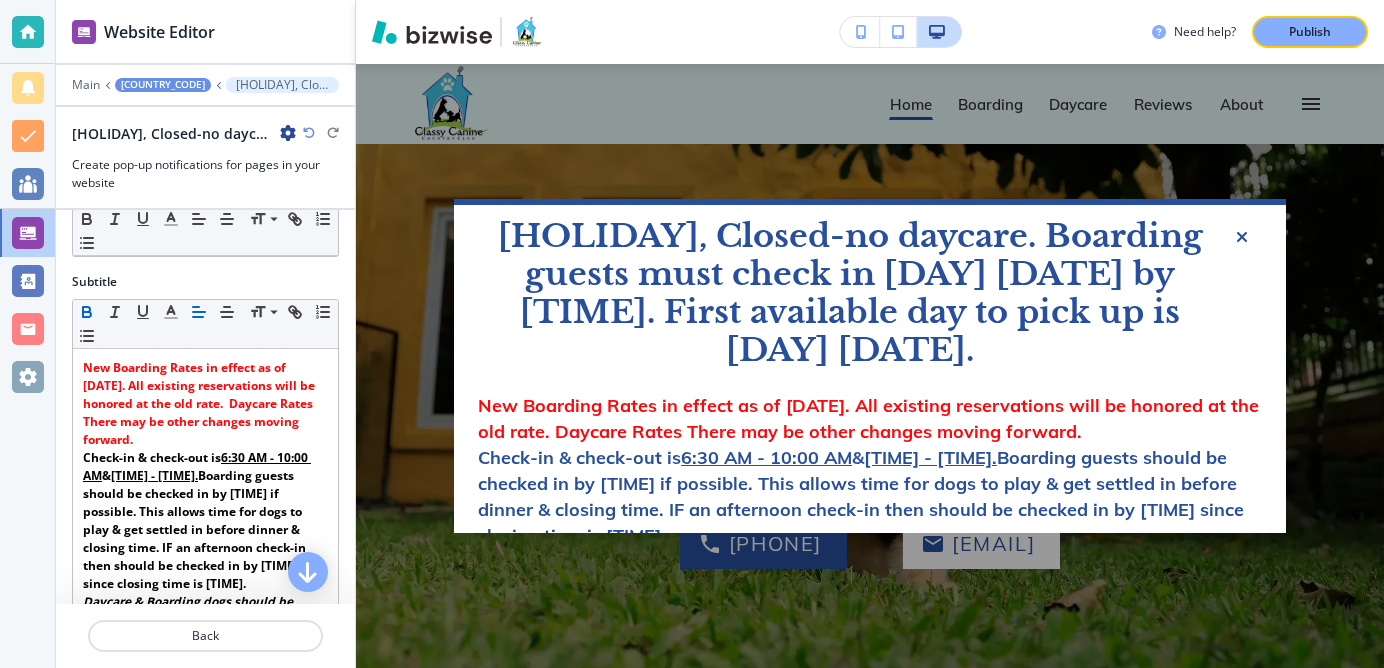 click on "New Boarding Rates in effect as of [DATE]. All existing reservations will be honored at the old rate.  Daycare Rates There may be other changes moving forward." at bounding box center [868, 418] 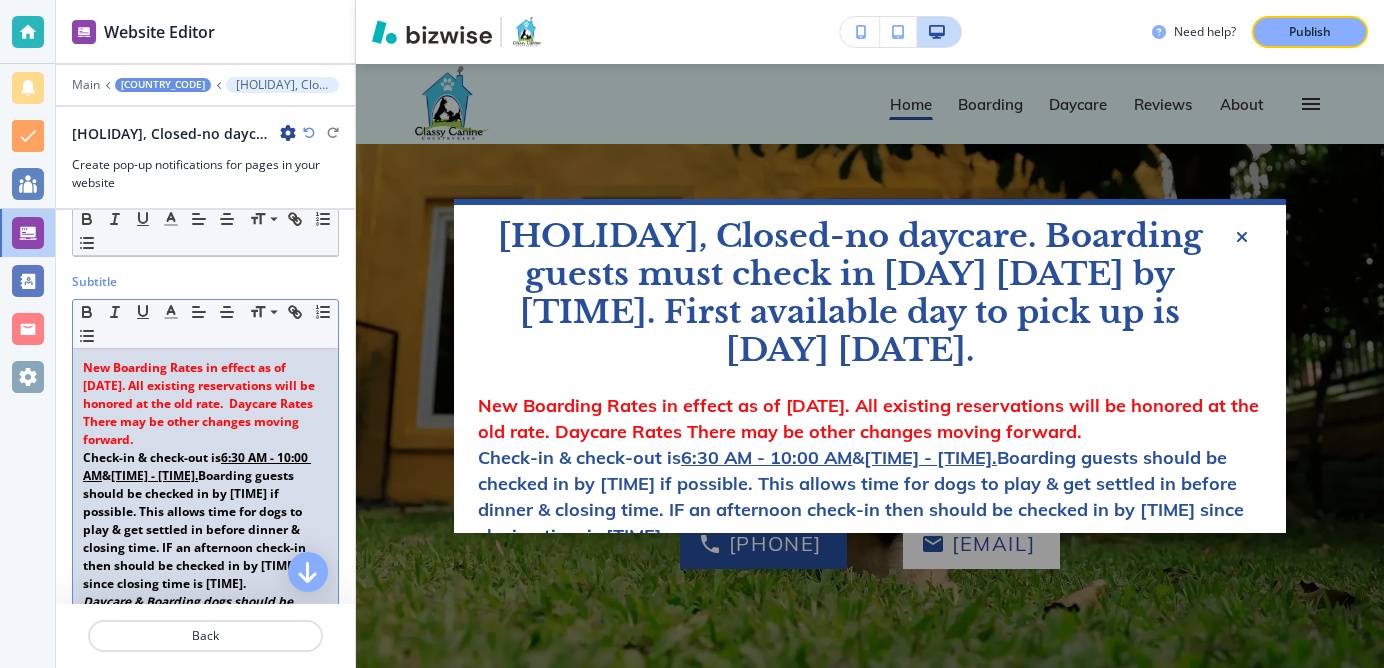 click on "New Boarding Rates in effect as of [DATE]. All existing reservations will be honored at the old rate.  Daycare Rates There may be other changes moving forward." at bounding box center [200, 403] 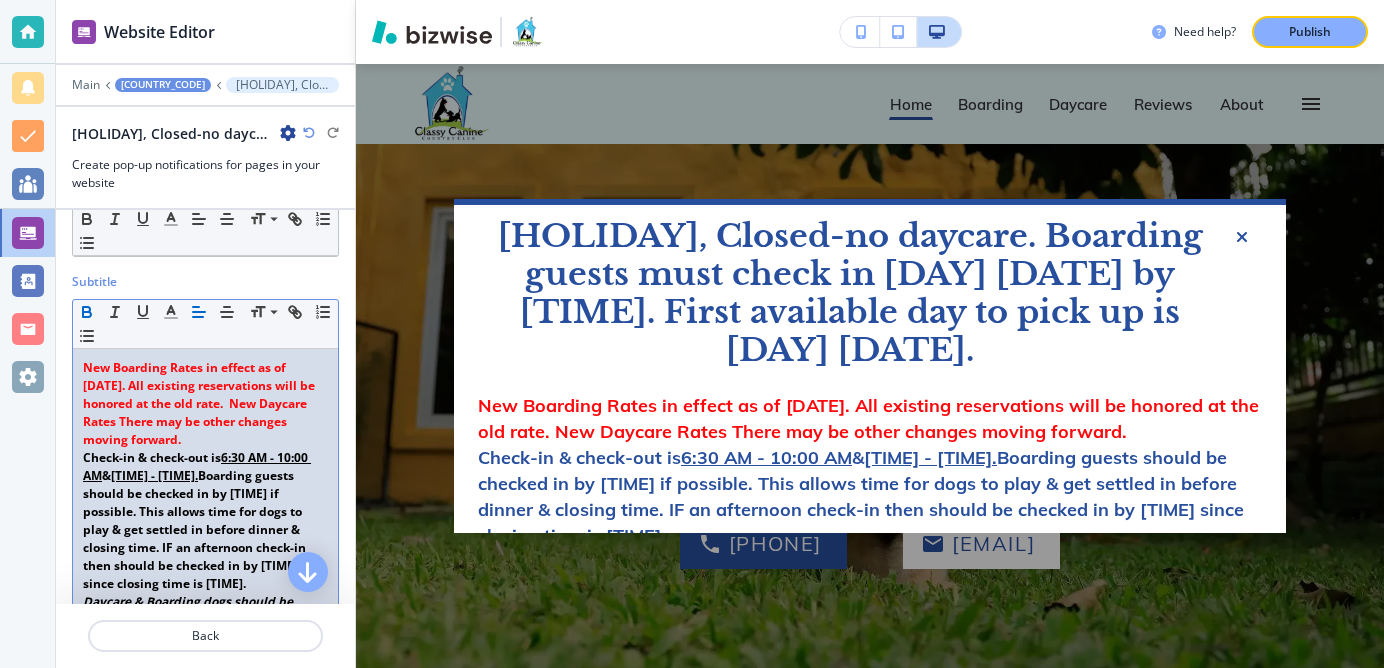 click on "New Boarding Rates in effect as of [DATE]. All existing reservations will be honored at the old rate.  New Daycare Rates There may be other changes moving forward." at bounding box center (200, 403) 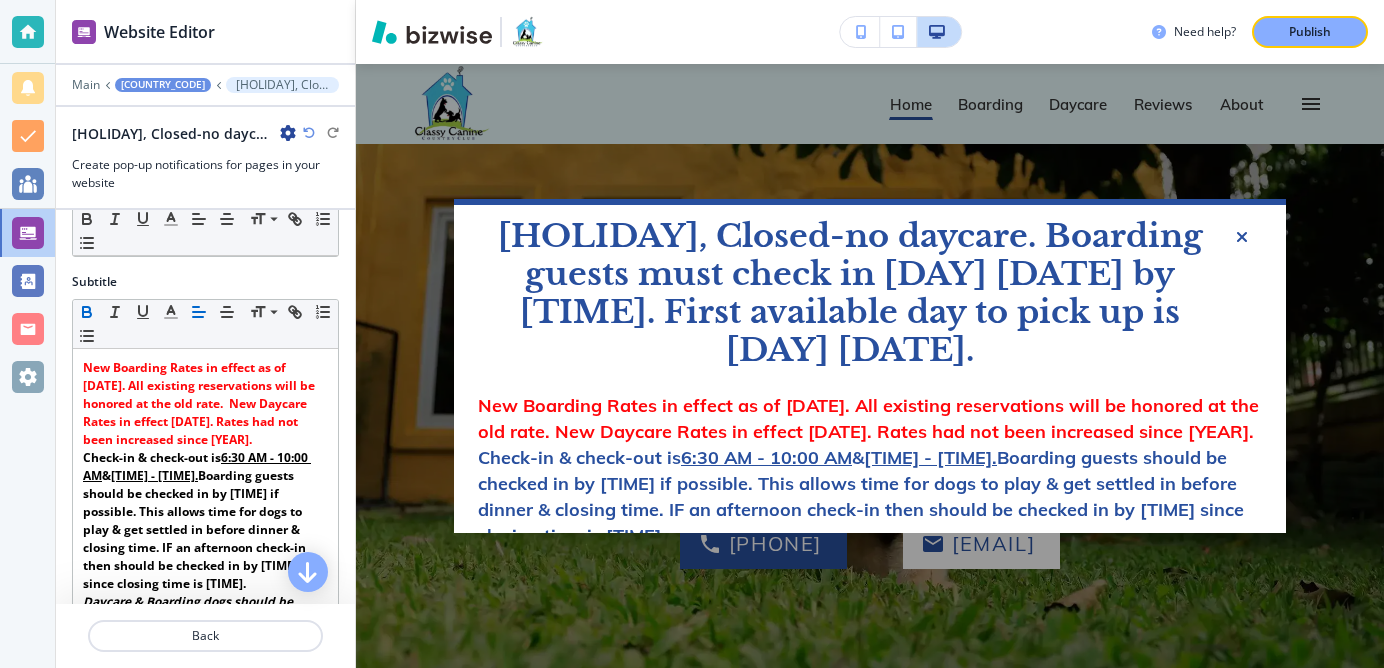 click on "New Boarding Rates in effect as of [DATE]. All existing reservations will be honored at the old rate.  New Daycare Rates in effect [DATE]. Rates had not been increased since [YEAR]." at bounding box center [868, 418] 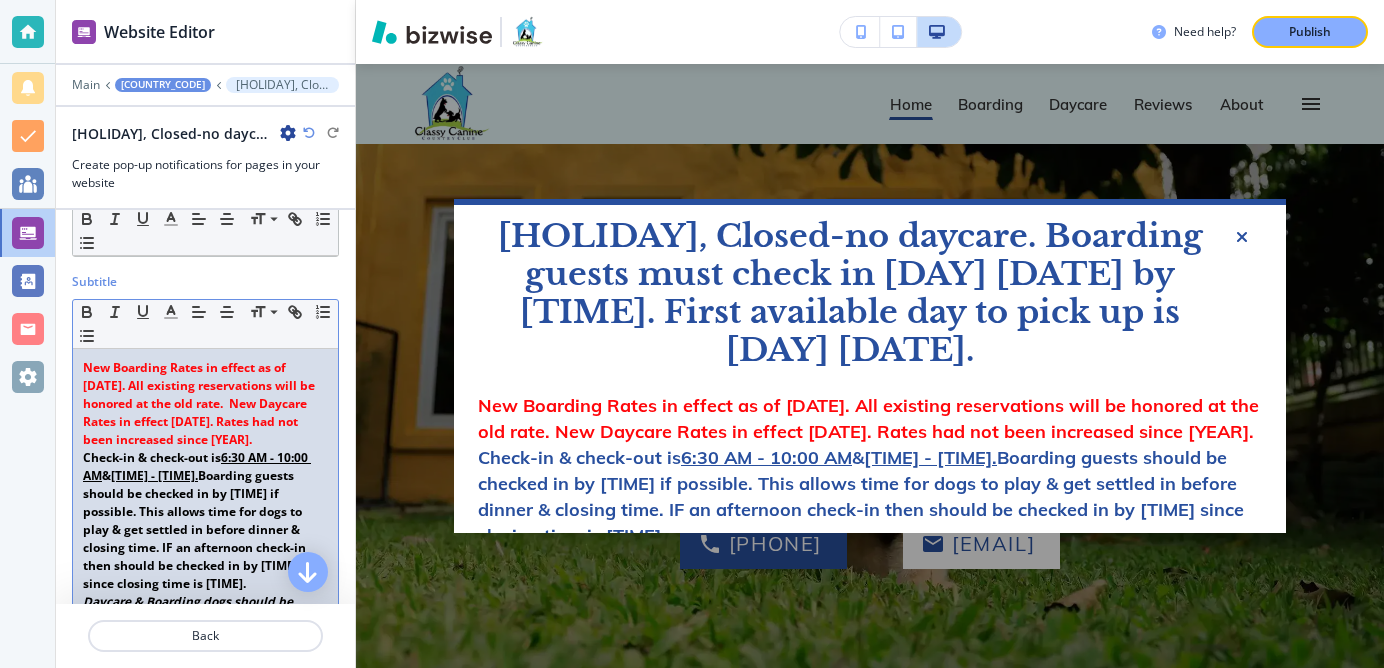 click on "New Boarding Rates in effect as of [DATE]. All existing reservations will be honored at the old rate.  New Daycare Rates in effect [DATE]. Rates had not been increased since [YEAR]." at bounding box center (205, 404) 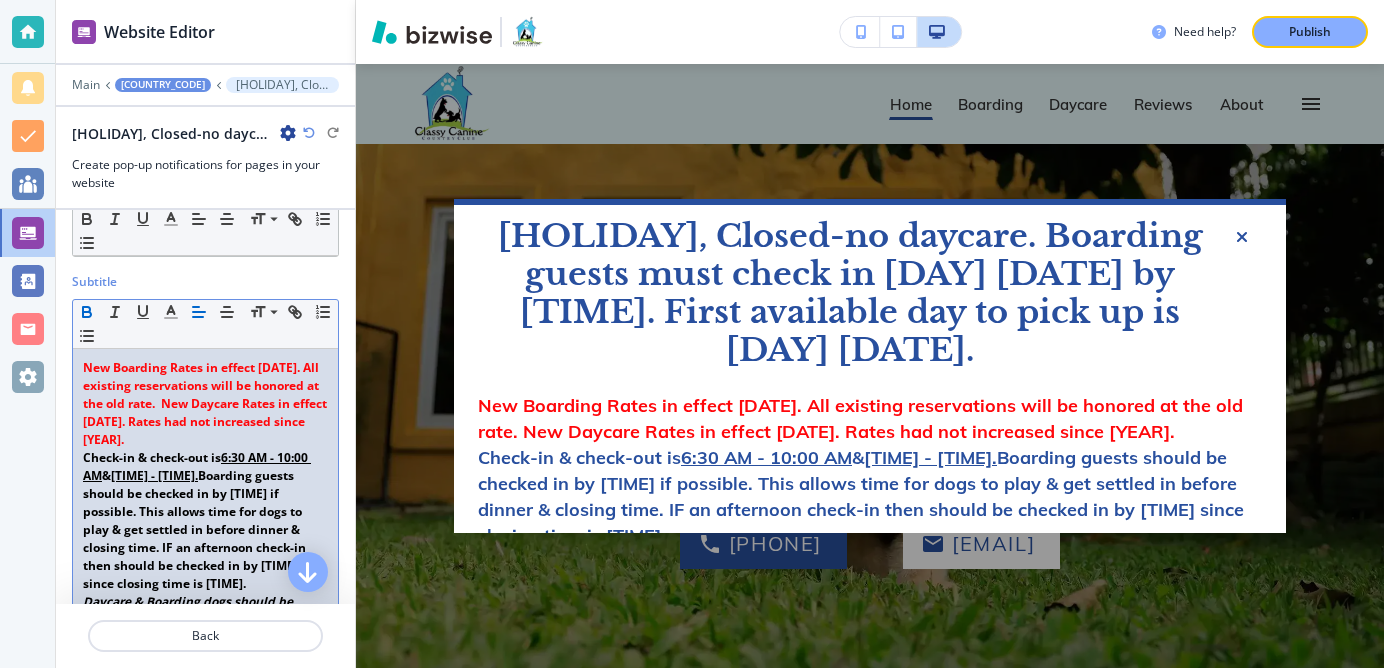 click on "New Boarding Rates in effect [DATE]. All existing reservations will be honored at the old rate.  New Daycare Rates in effect [DATE]. Rates had not increased since [YEAR]." at bounding box center [206, 403] 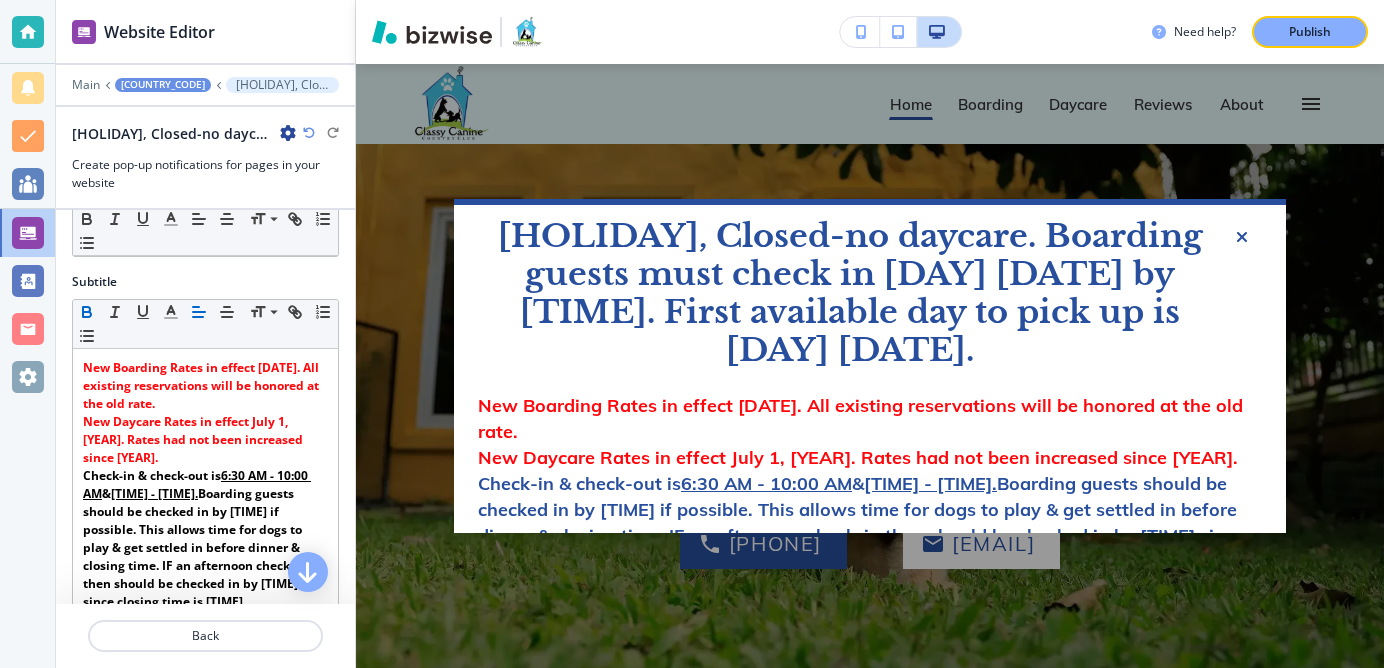 click on "New Daycare Rates in effect July 1, [YEAR]. Rates had not been increased since [YEAR]." at bounding box center [860, 418] 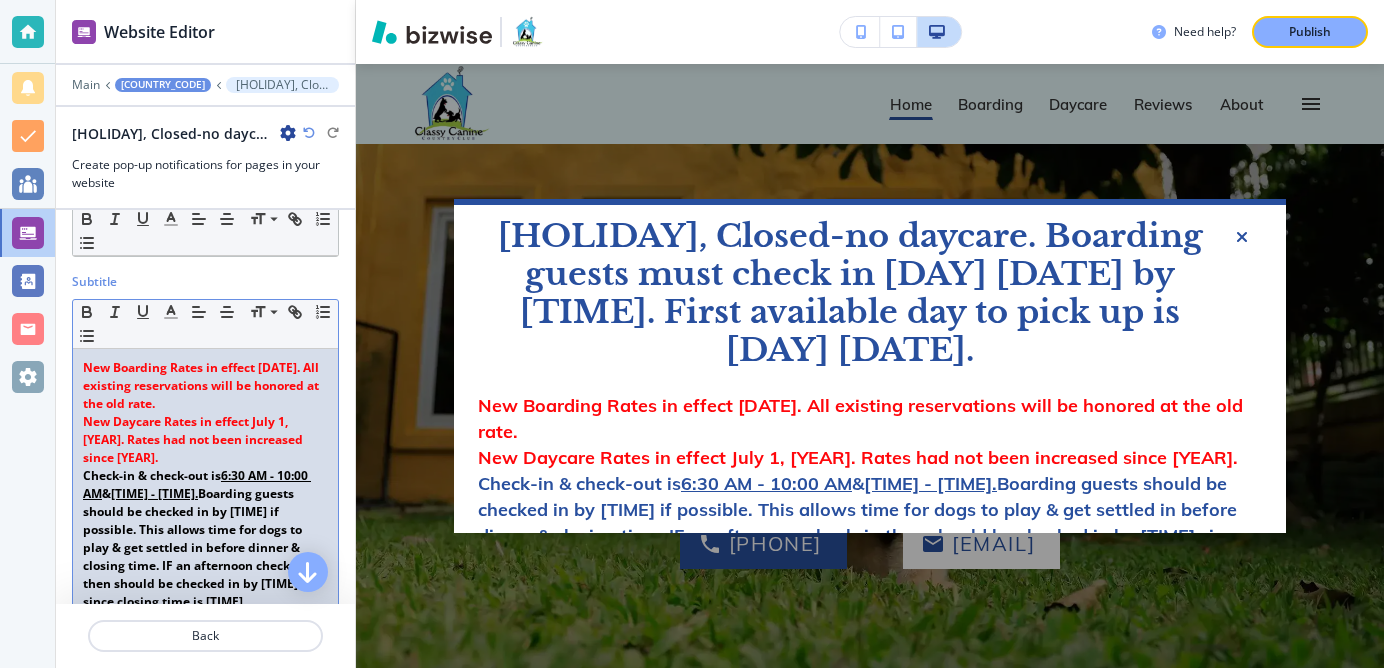 click on "﻿ New Daycare Rates in effect July 1, 2025. Rates had not been increased since 2022." at bounding box center (202, 385) 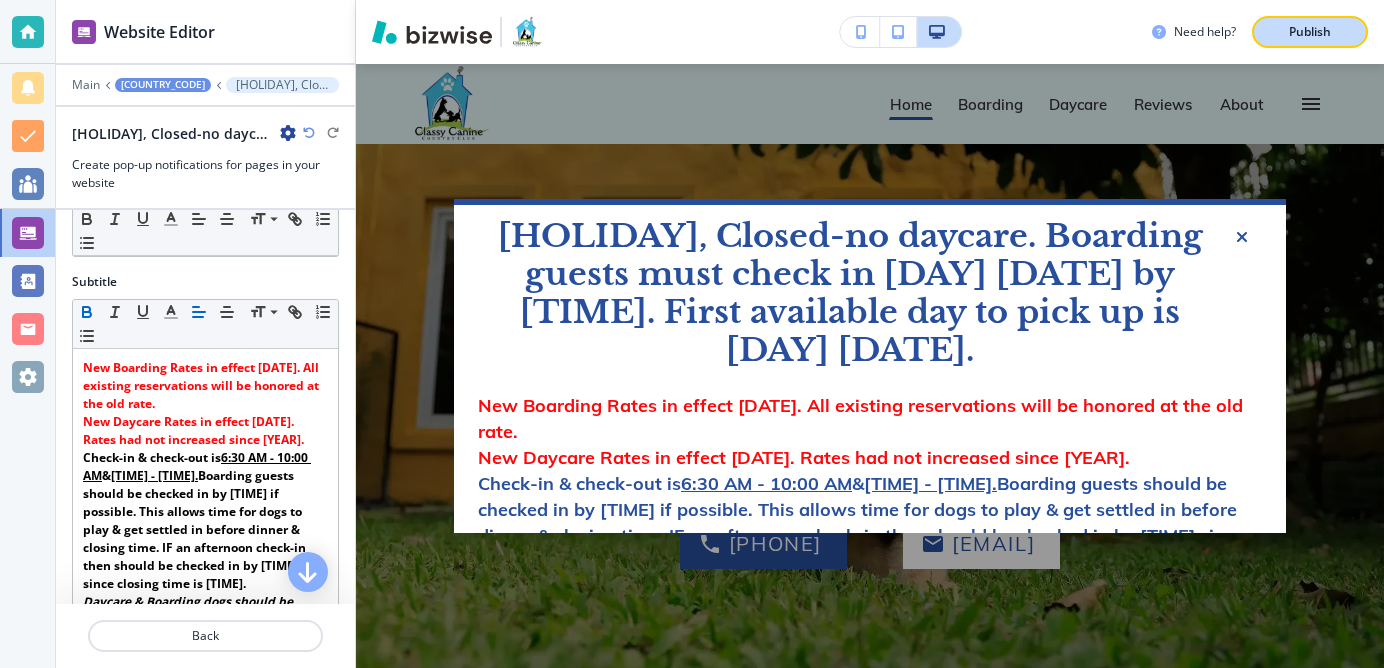 click on "Publish" at bounding box center [1310, 32] 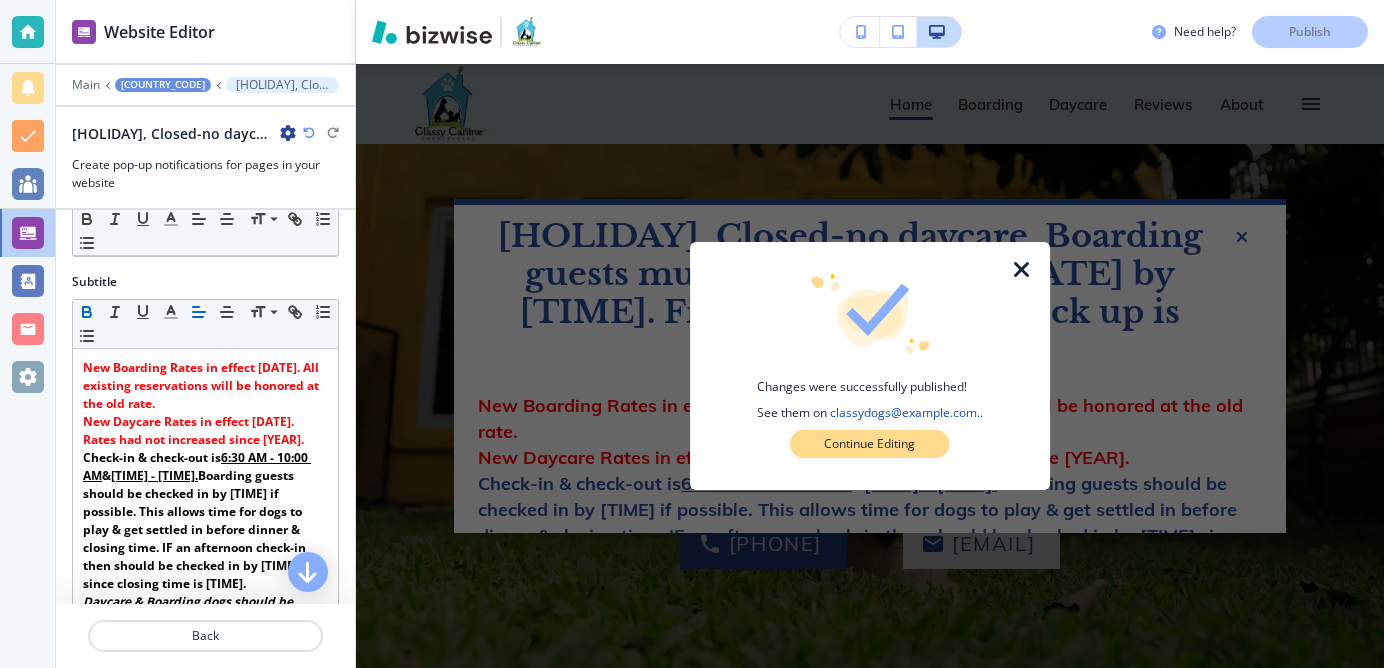 click on "Continue Editing" at bounding box center [869, 444] 